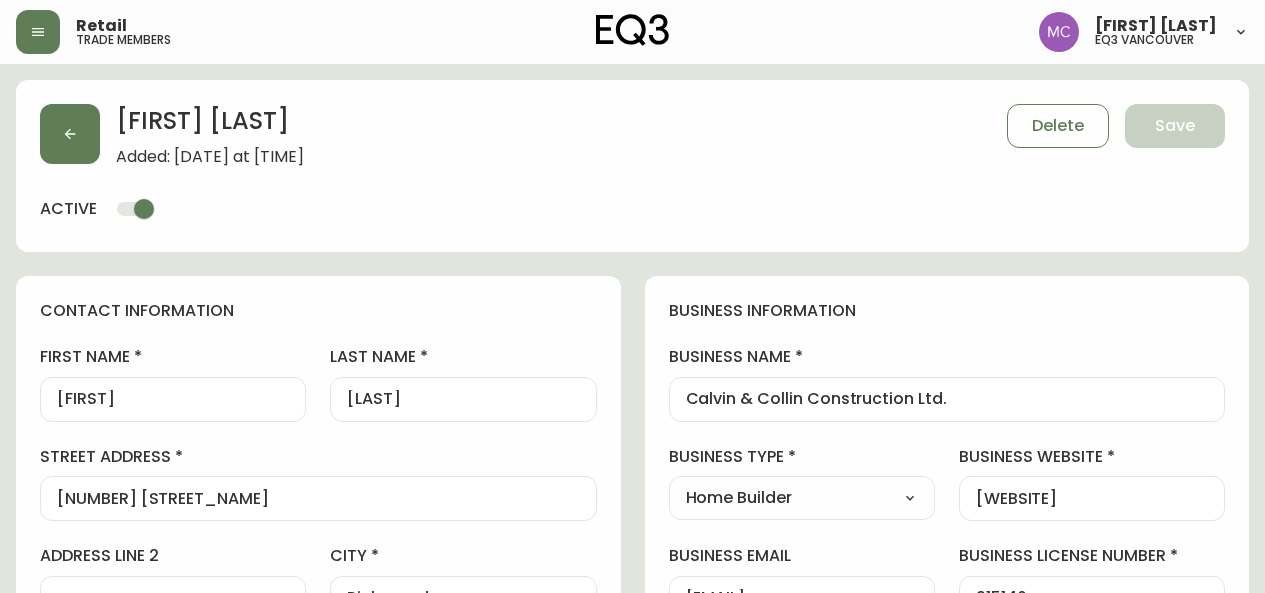 select on "BC" 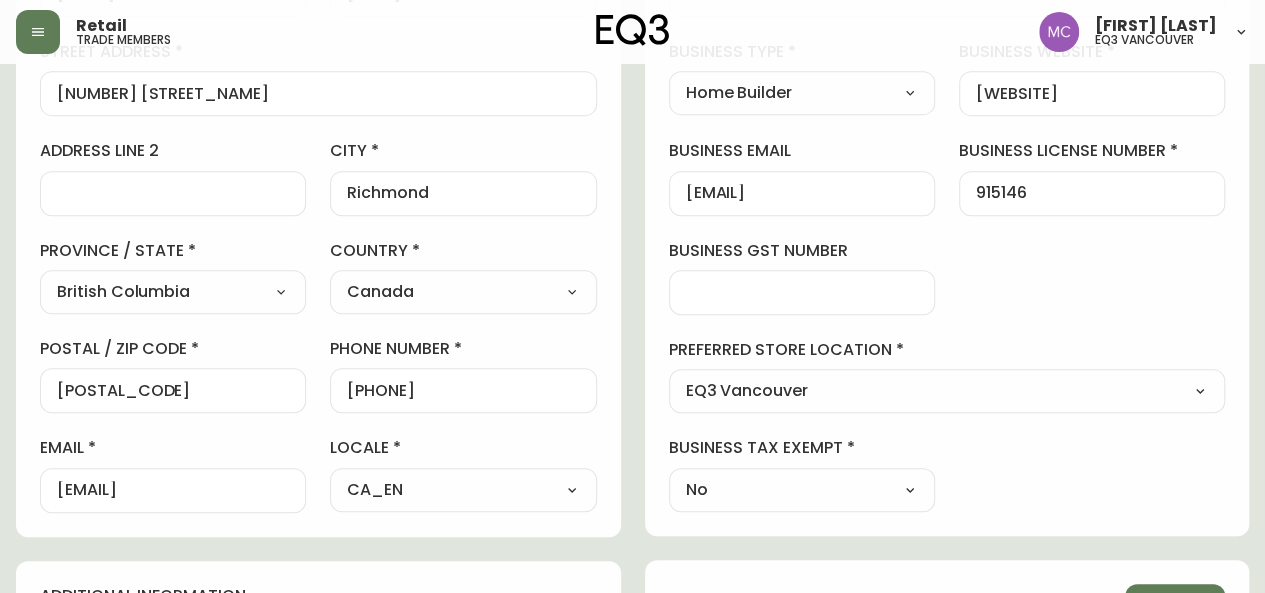 scroll, scrollTop: 26, scrollLeft: 0, axis: vertical 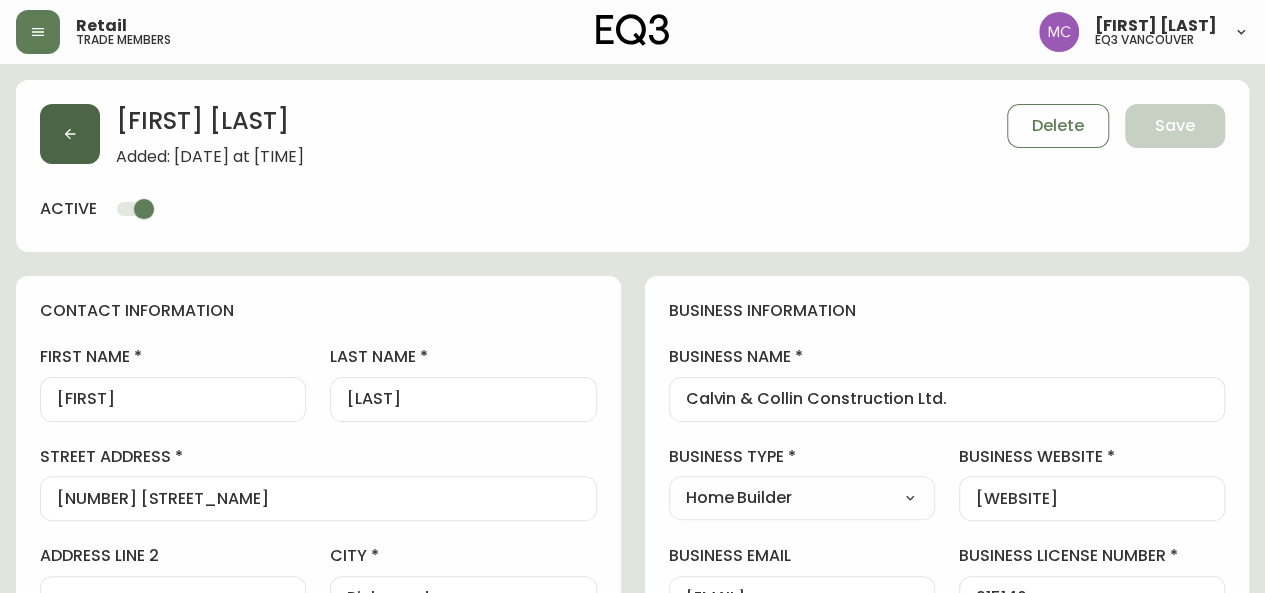click at bounding box center [70, 134] 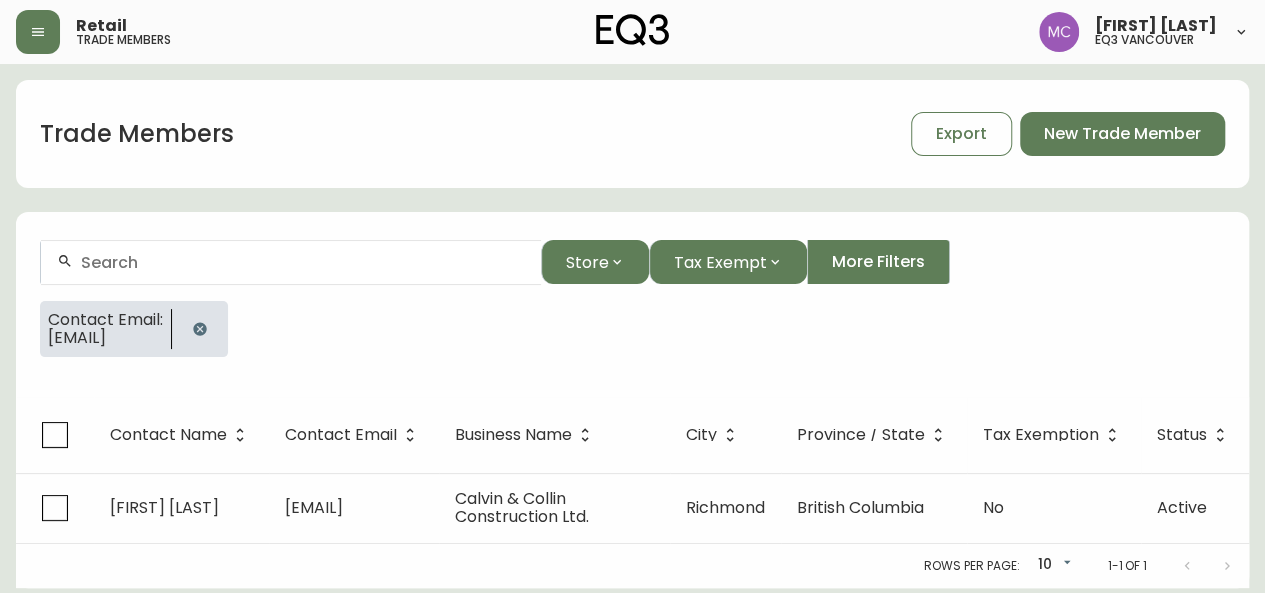 click 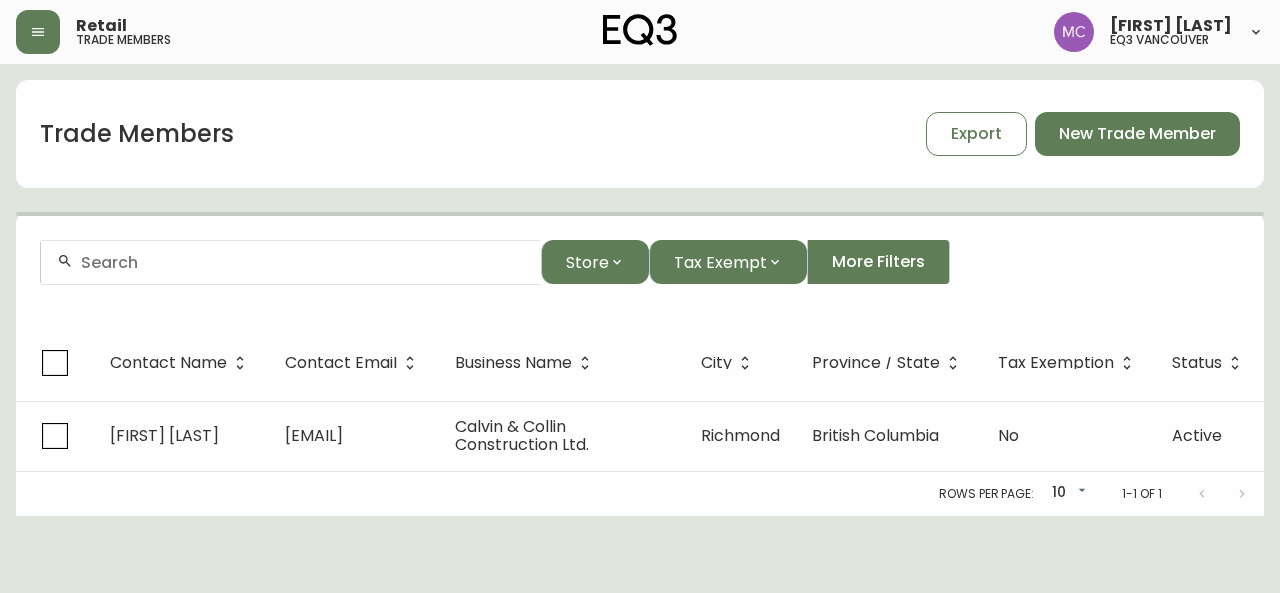 click at bounding box center [303, 262] 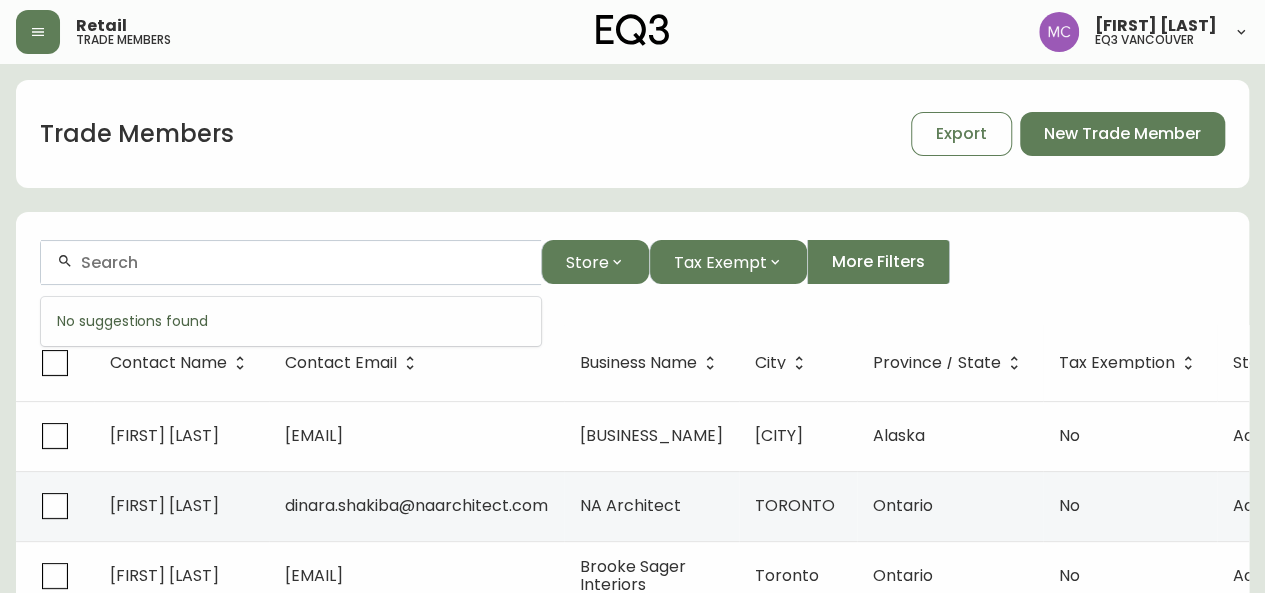 paste on "Cloudscape Architecture Inc." 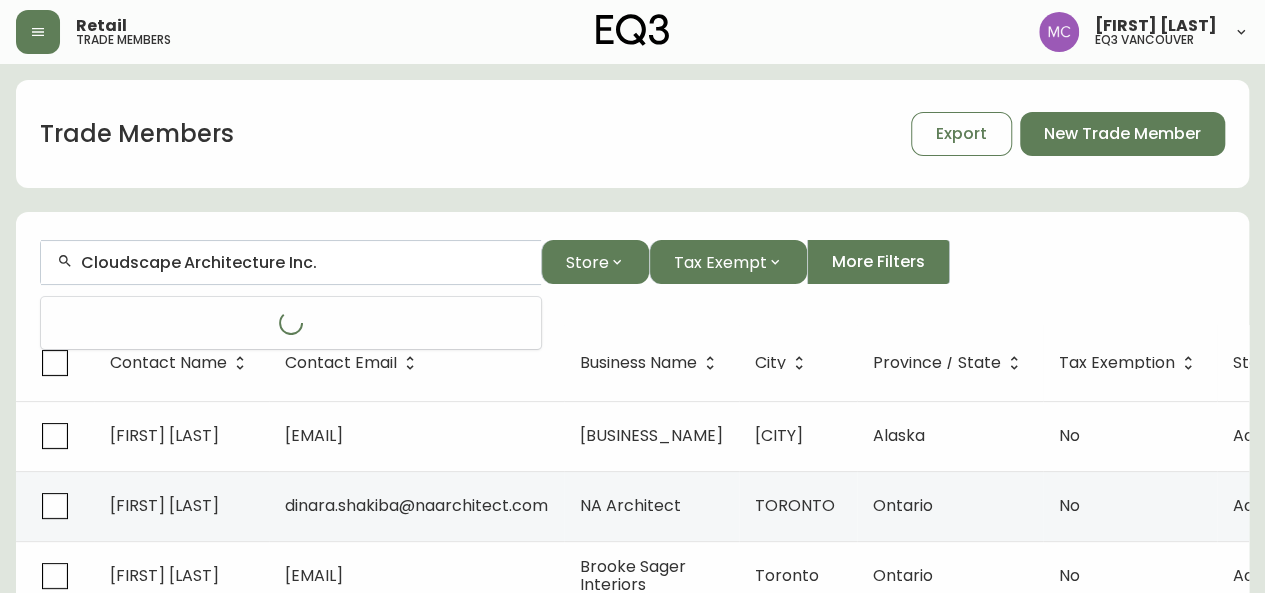 type on "Cloudscape Architecture Inc." 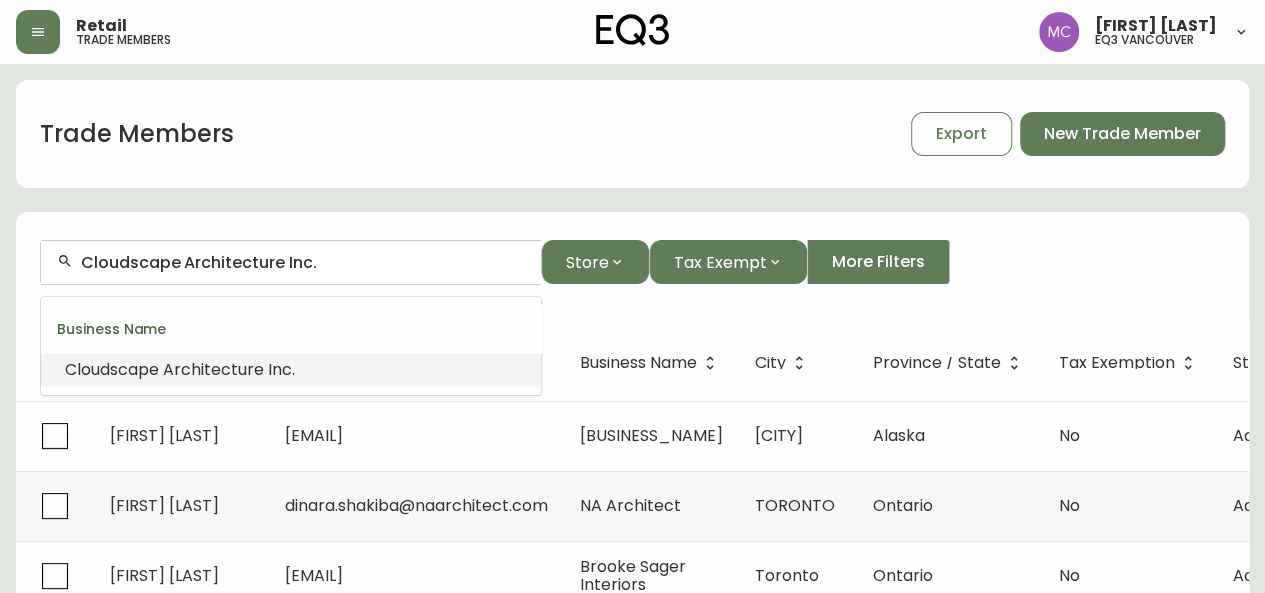 click on "Cloudscape Architecture Inc." at bounding box center (180, 370) 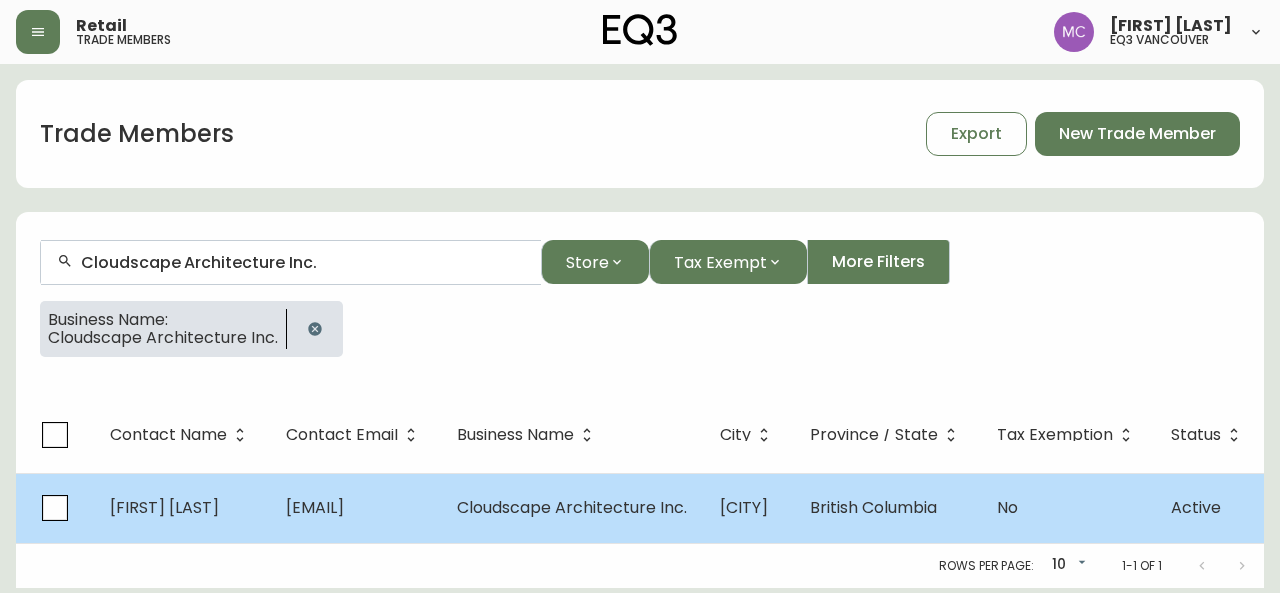 click on "[EMAIL]" at bounding box center (315, 507) 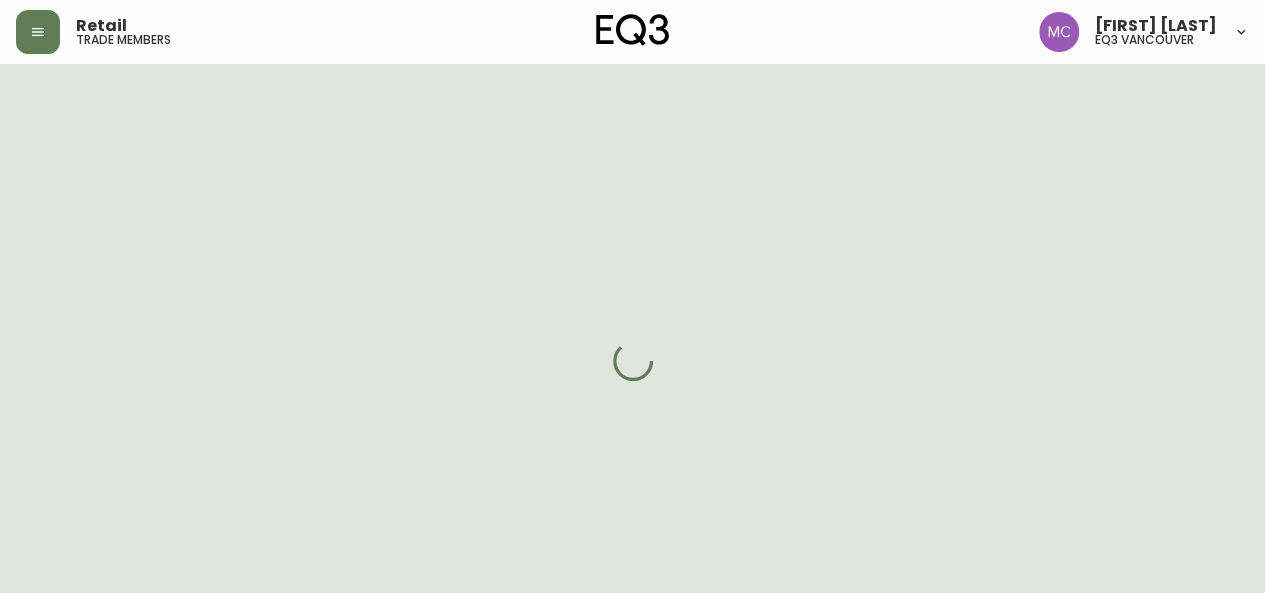 select on "BC" 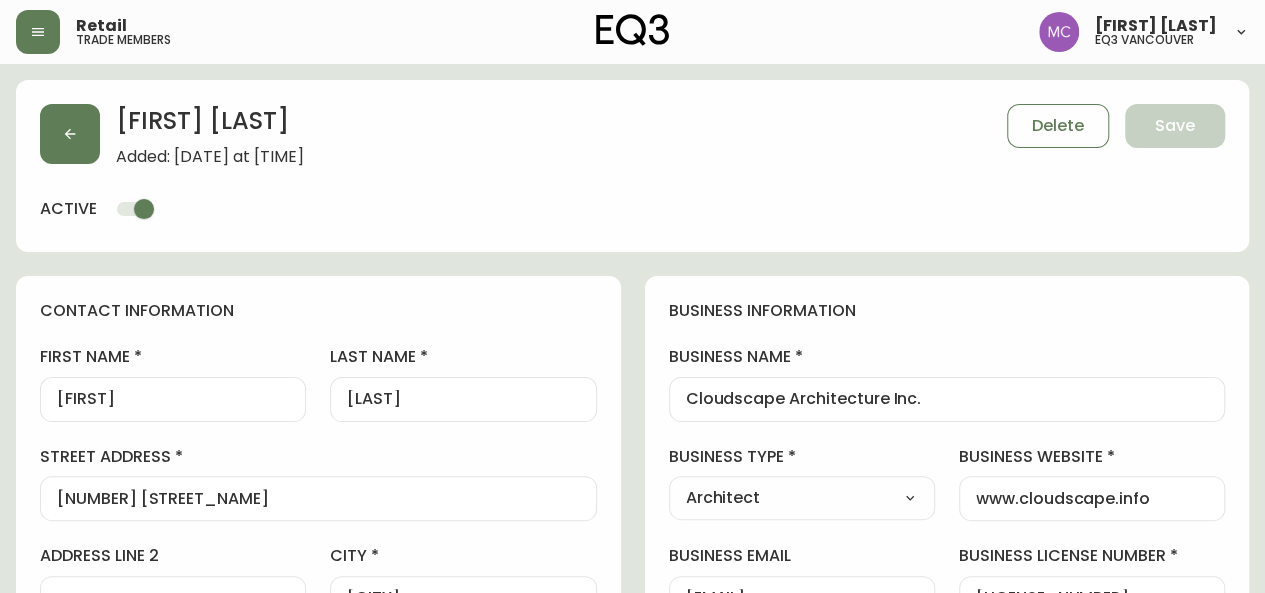 type on "EQ3 Vancouver" 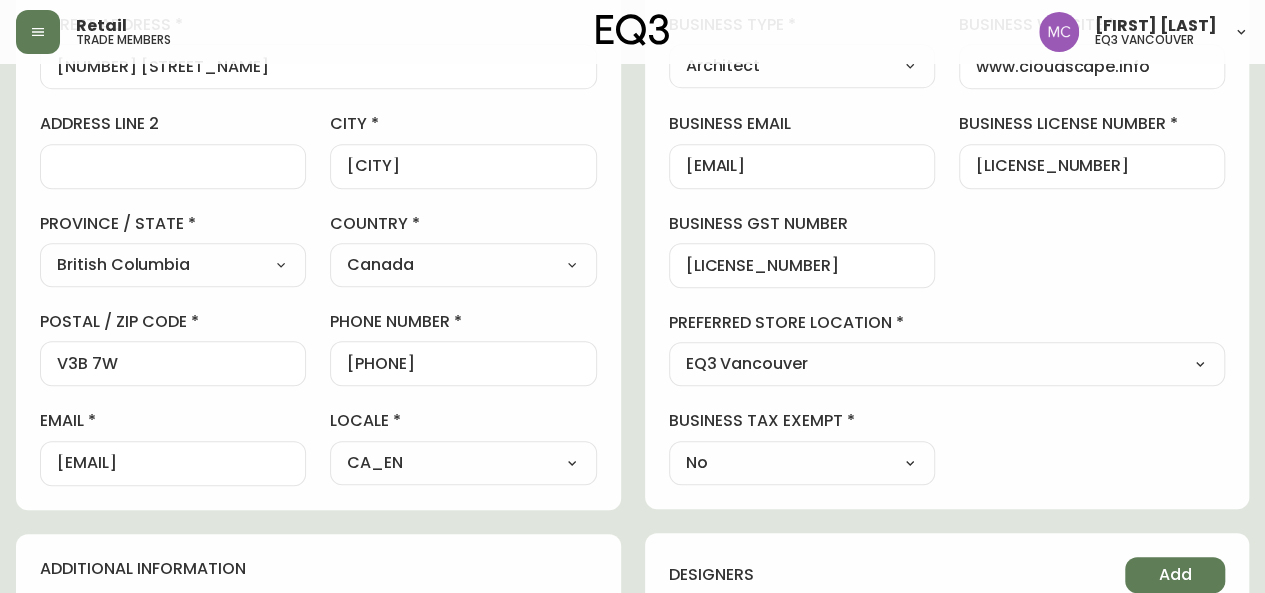 scroll, scrollTop: 448, scrollLeft: 0, axis: vertical 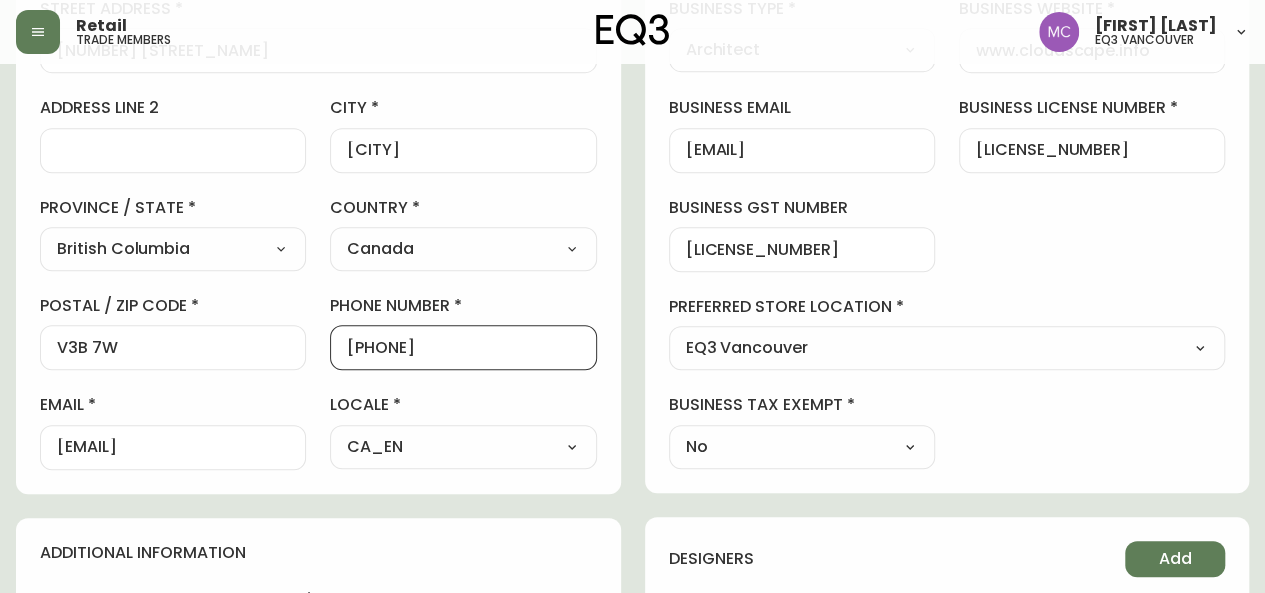 drag, startPoint x: 464, startPoint y: 346, endPoint x: 366, endPoint y: 347, distance: 98.005104 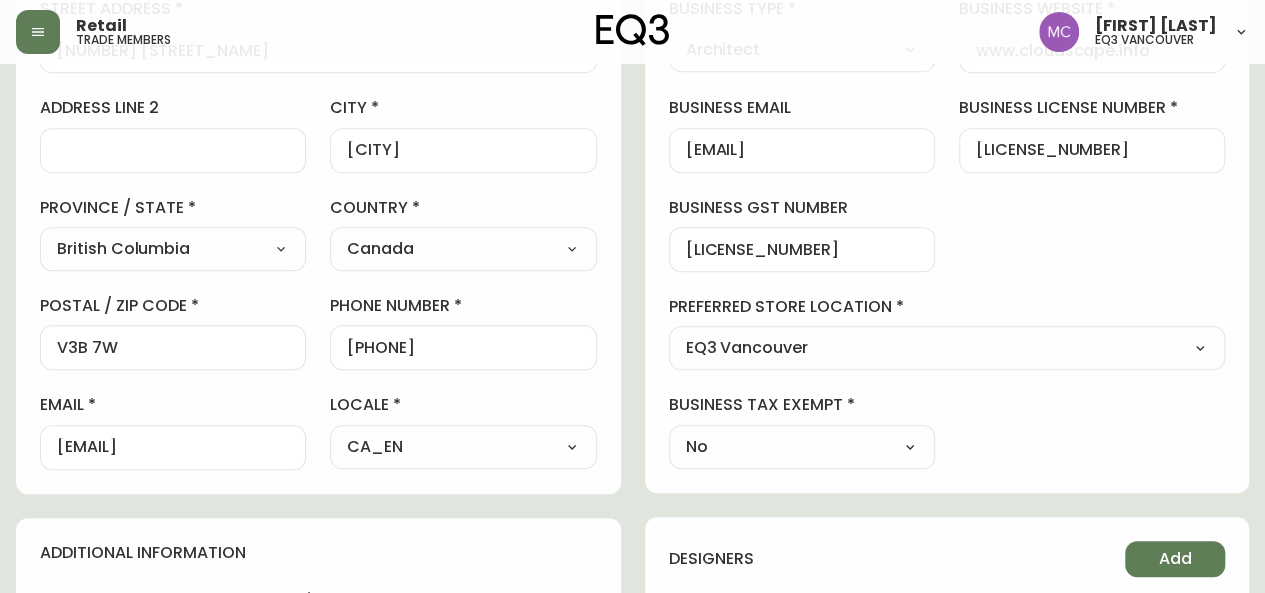 click on "[EMAIL]" at bounding box center [173, 447] 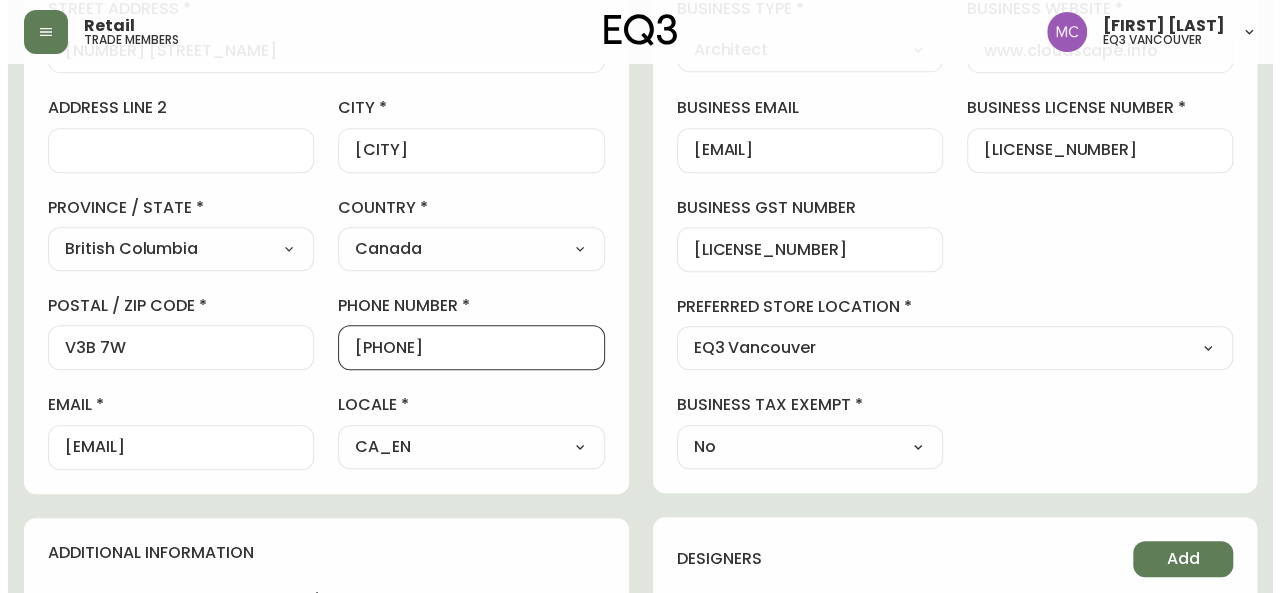 scroll, scrollTop: 0, scrollLeft: 0, axis: both 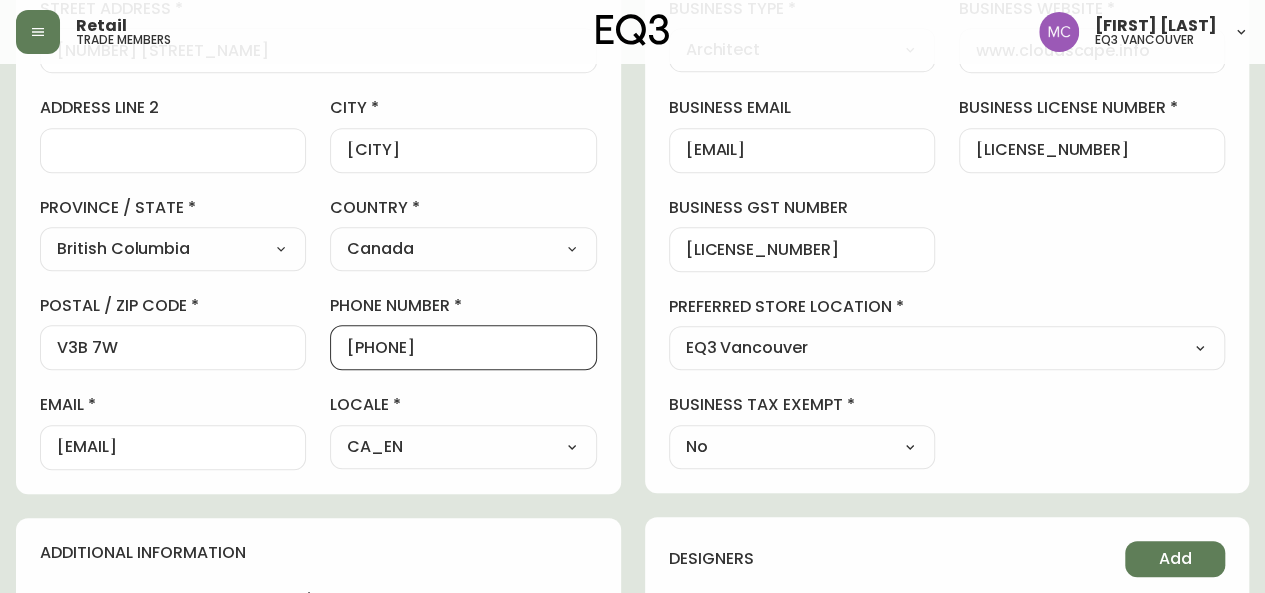 drag, startPoint x: 464, startPoint y: 352, endPoint x: 352, endPoint y: 339, distance: 112.75194 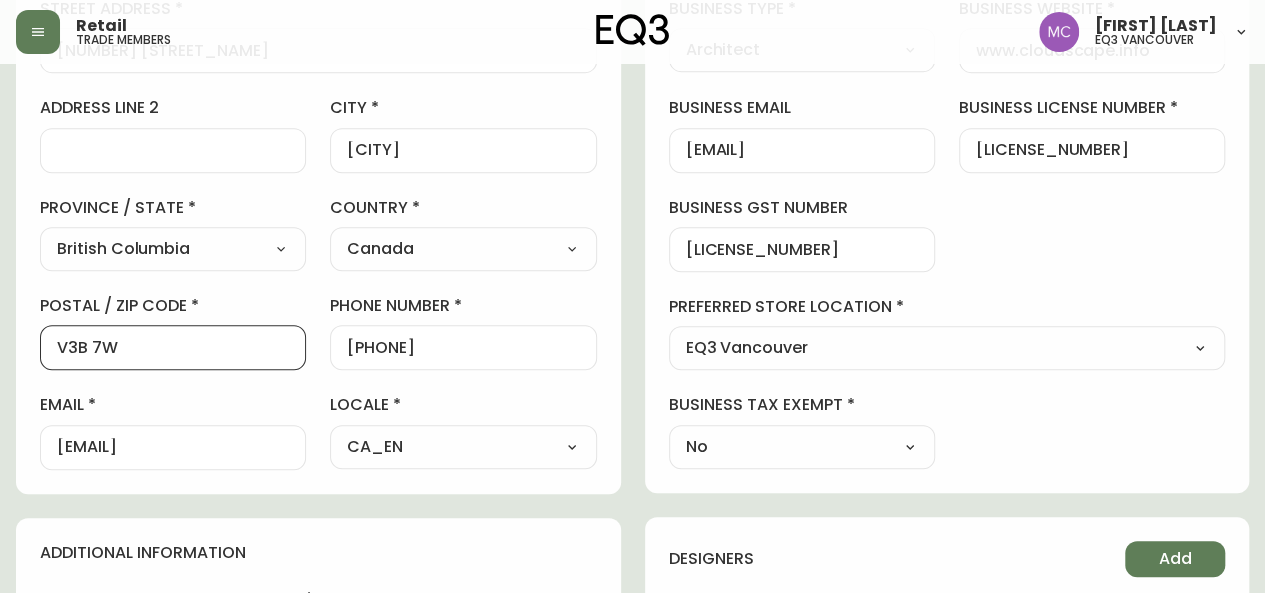 click on "V3B 7W" at bounding box center [173, 347] 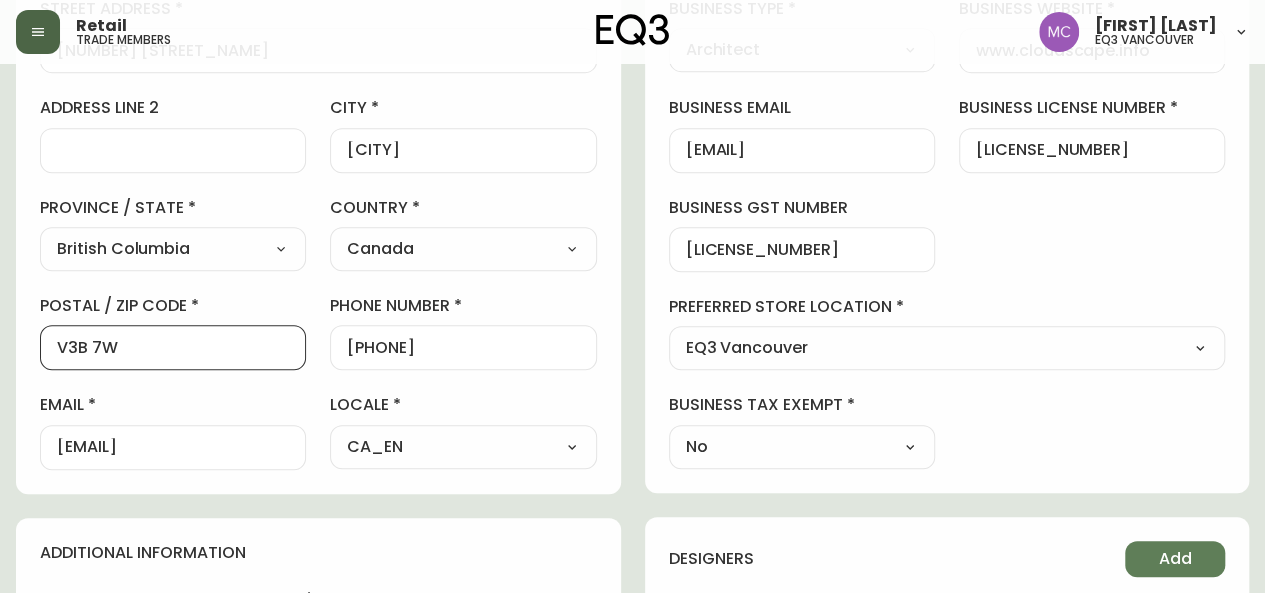 click at bounding box center [38, 32] 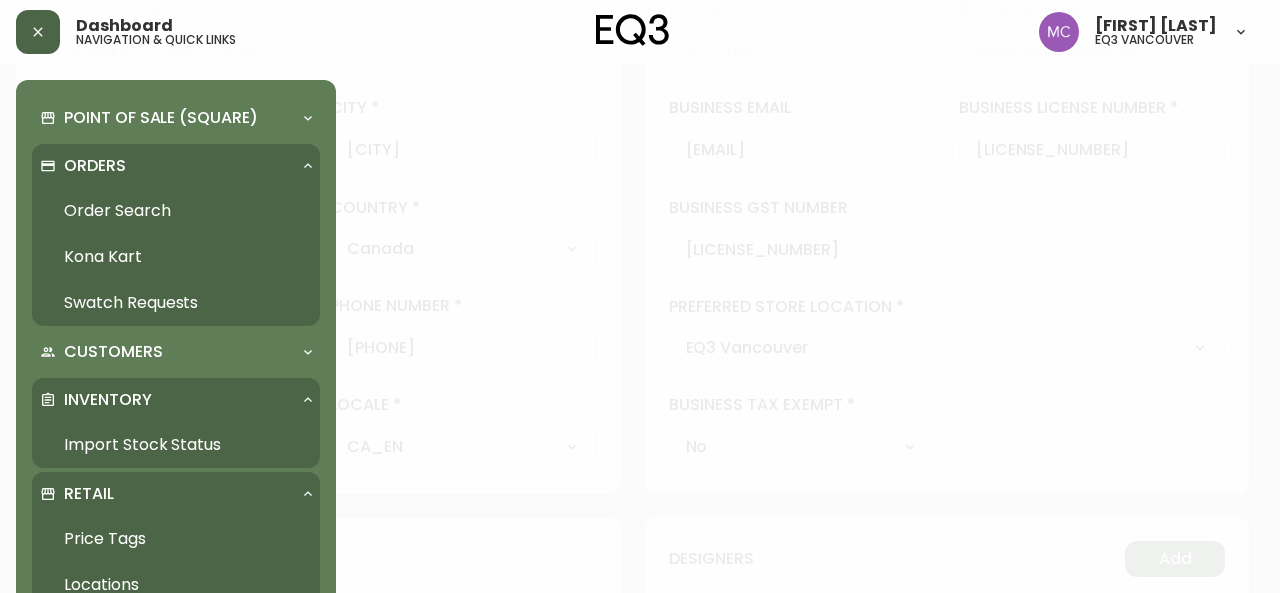 scroll, scrollTop: 449, scrollLeft: 0, axis: vertical 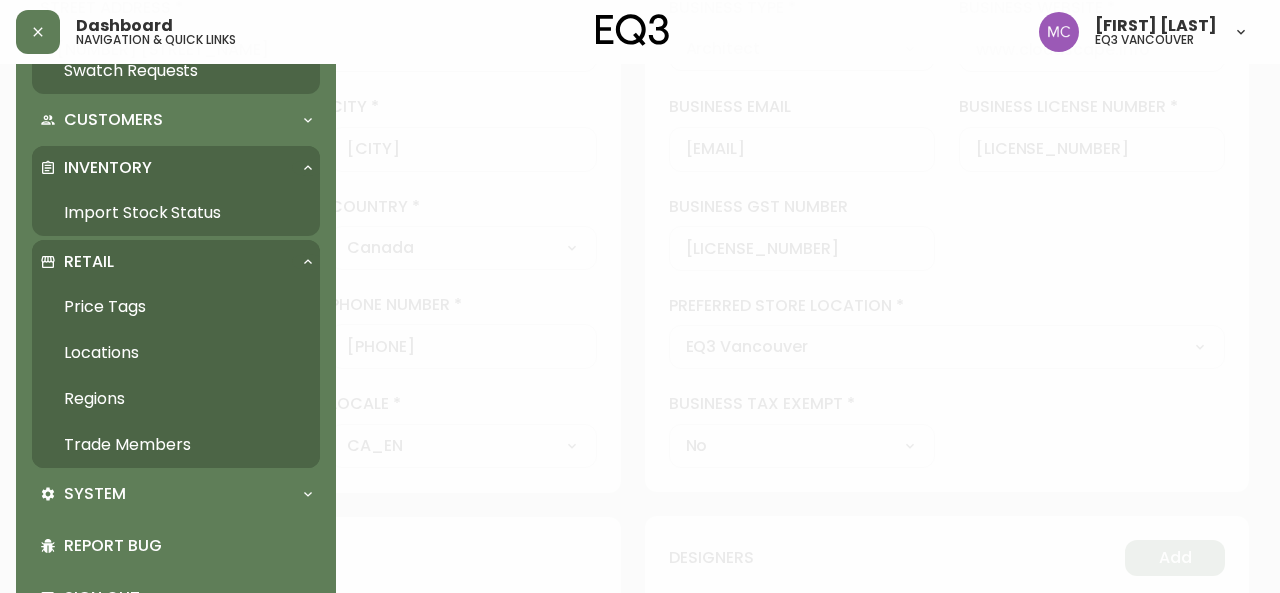 click on "Trade Members" at bounding box center (176, 445) 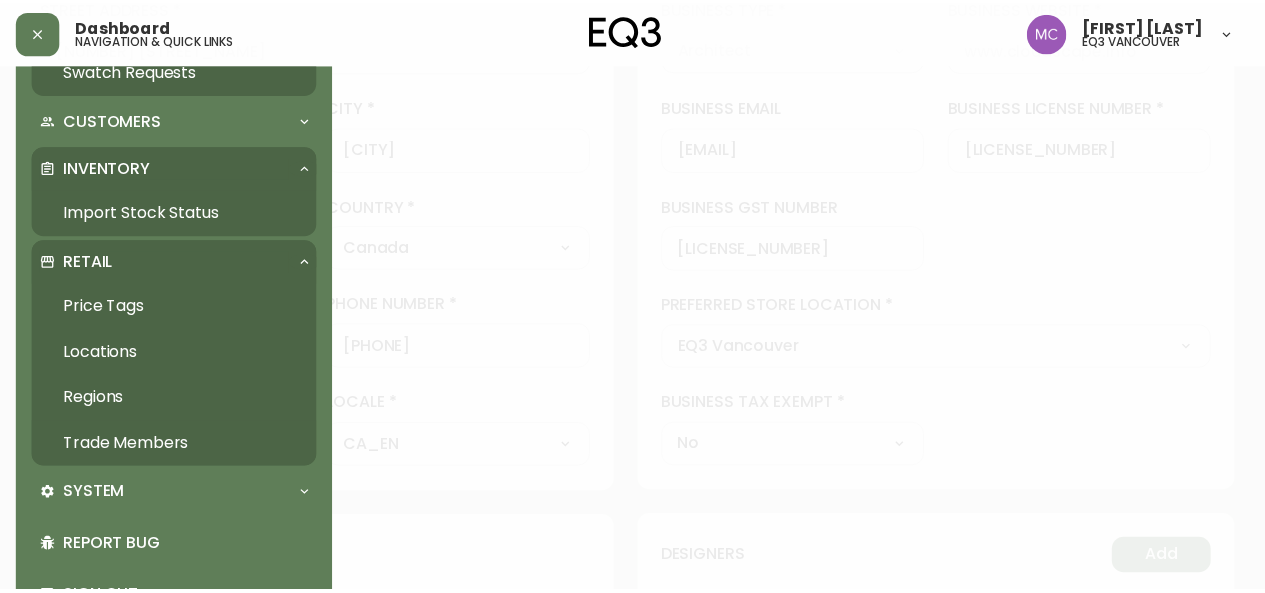 scroll, scrollTop: 0, scrollLeft: 0, axis: both 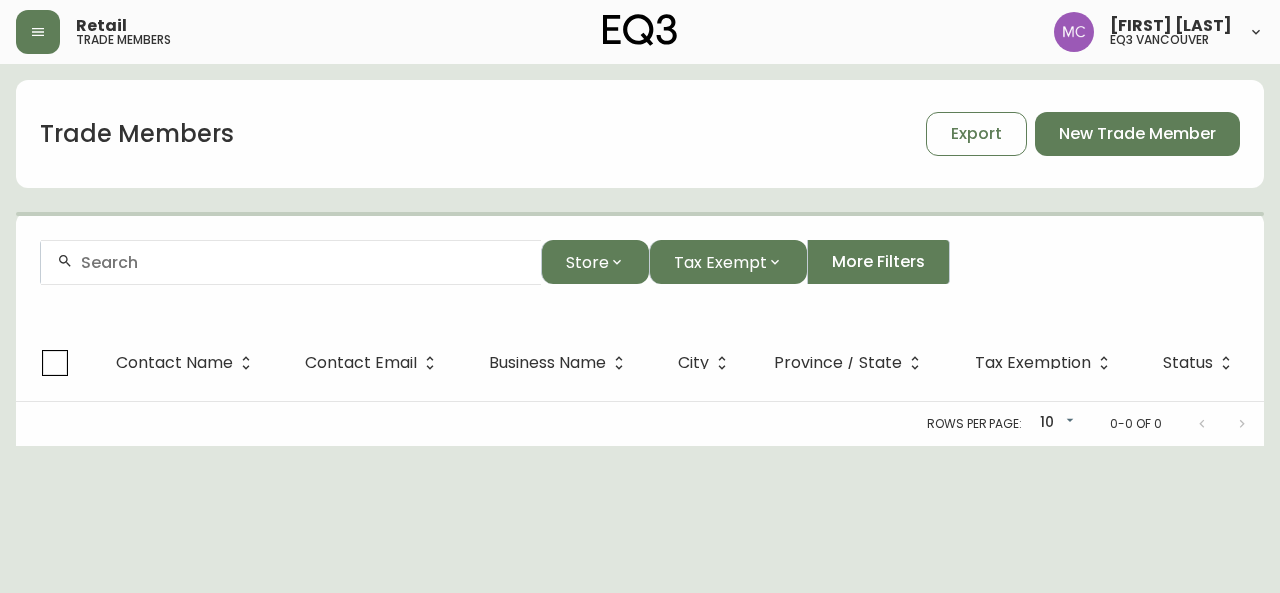 click at bounding box center [303, 262] 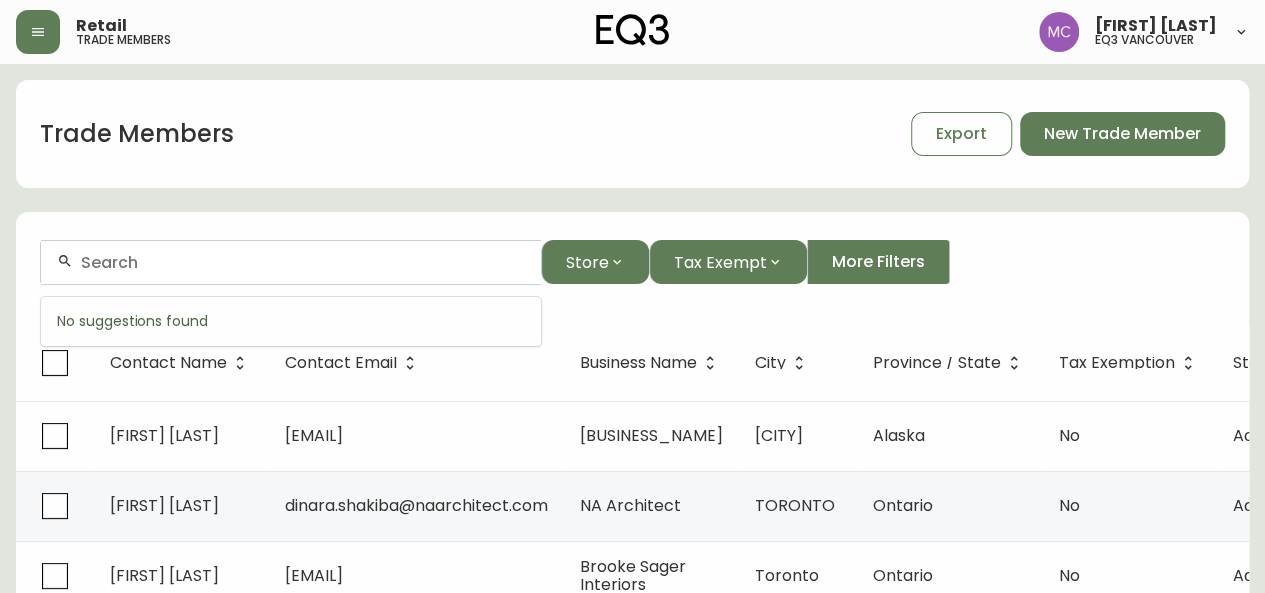 paste on "[FIRST] [LAST]" 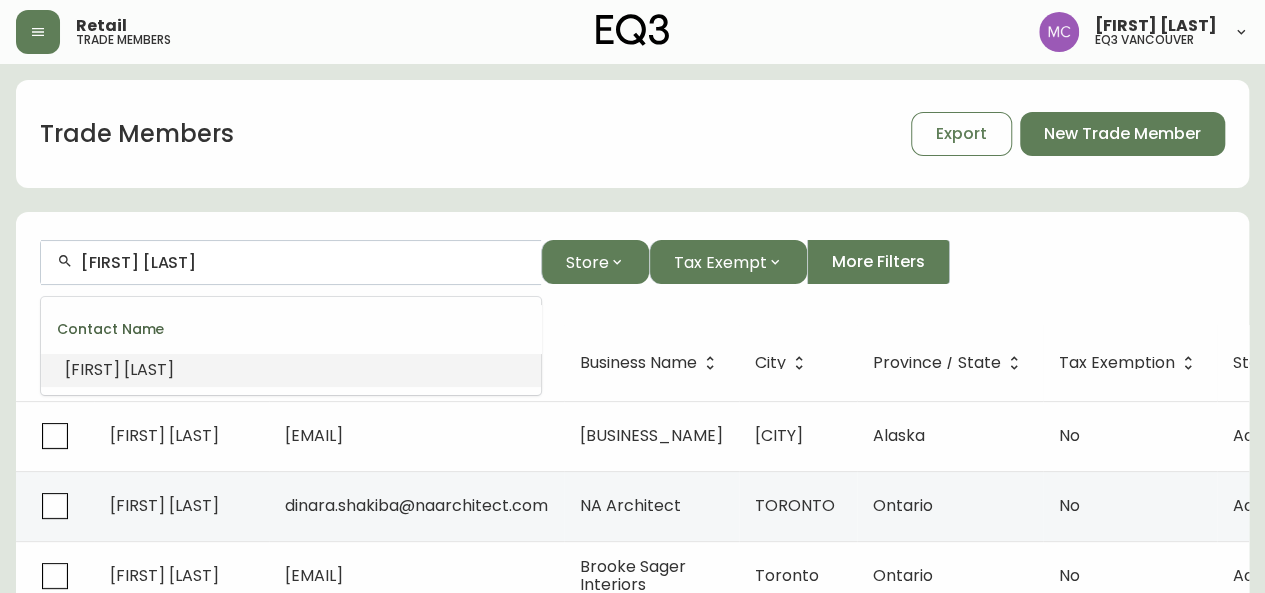 click on "[LAST]" at bounding box center (149, 369) 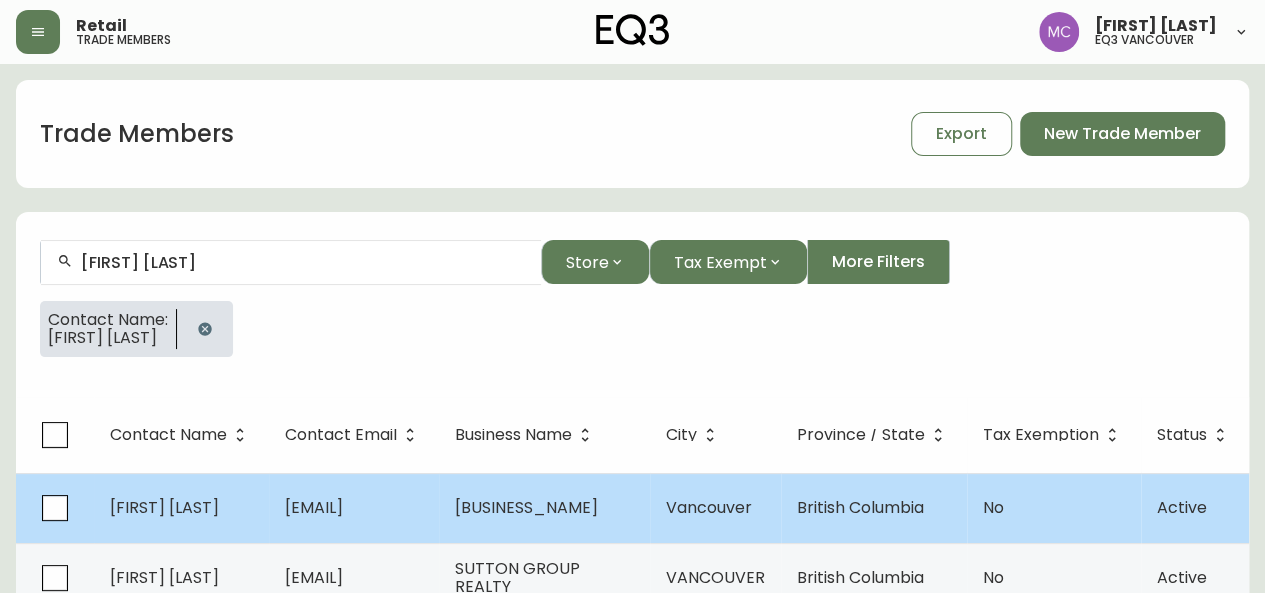 click on "[FIRST] [LAST]" at bounding box center [164, 507] 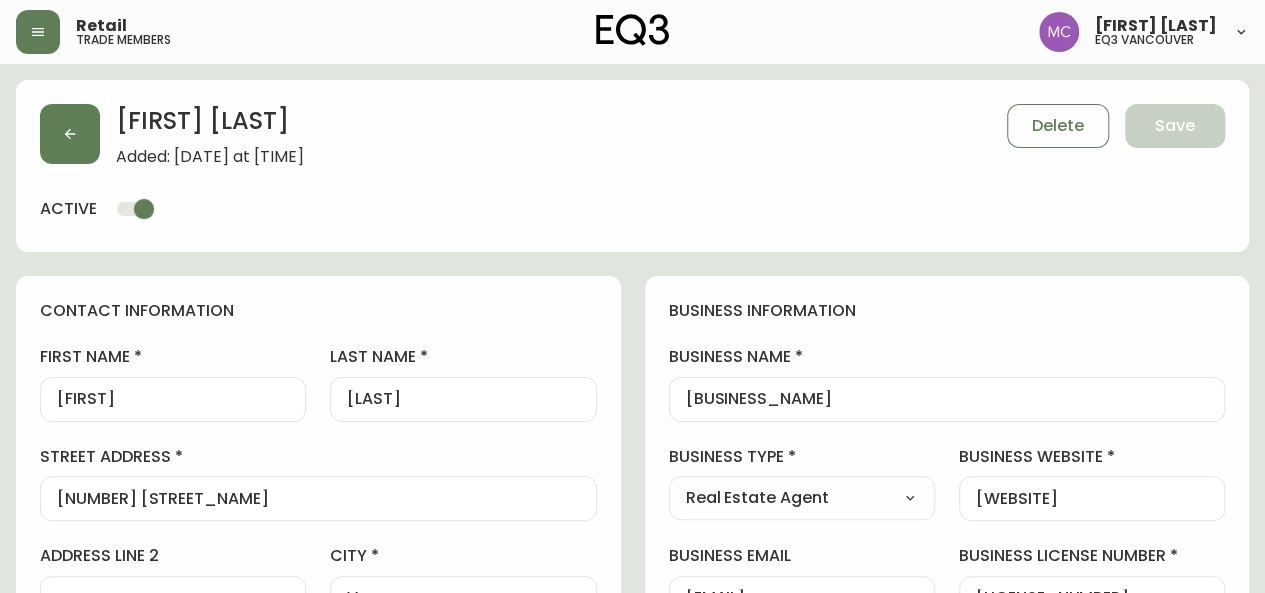 type on "EQ3 Vancouver" 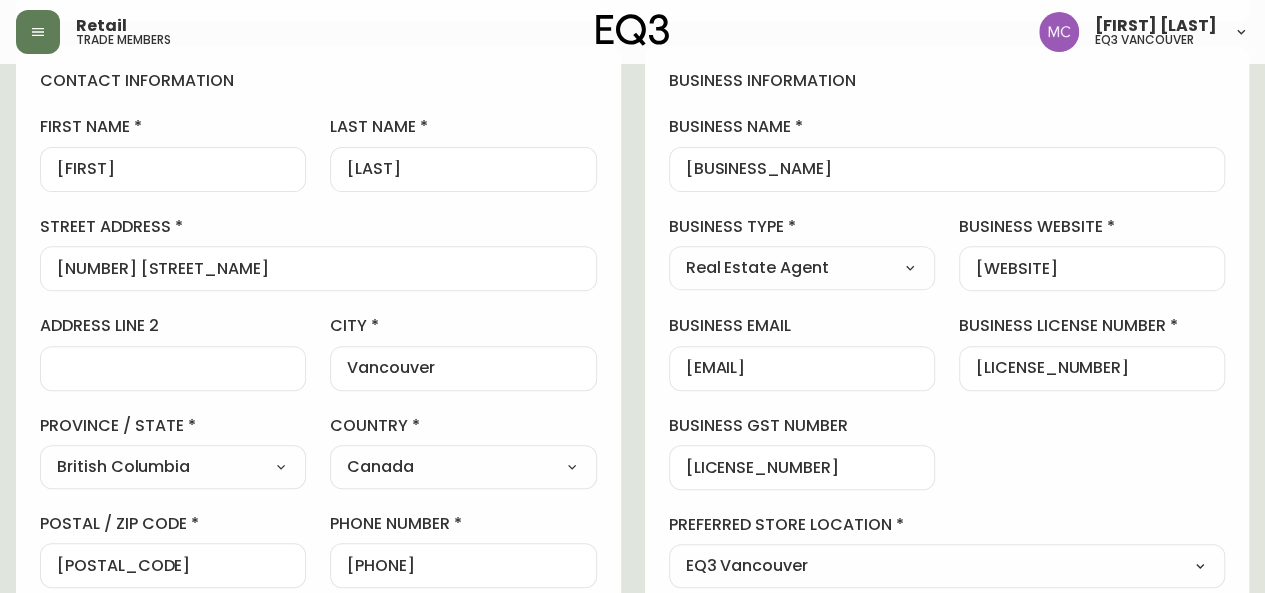 scroll, scrollTop: 234, scrollLeft: 0, axis: vertical 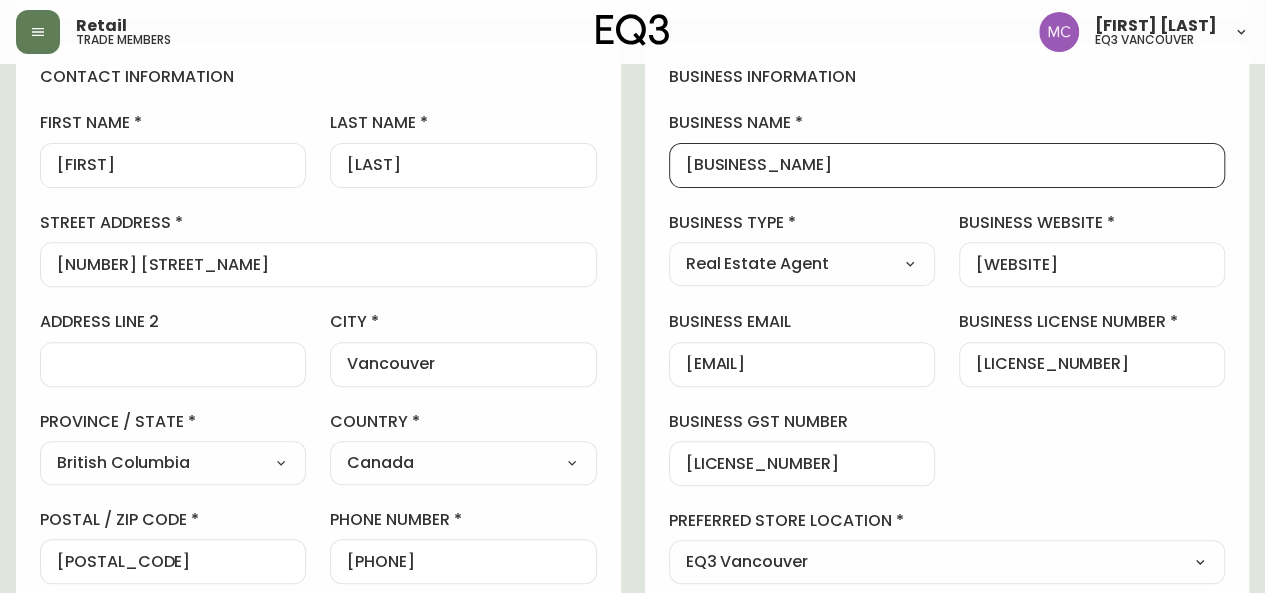 click on "[BUSINESS_NAME]" at bounding box center (947, 165) 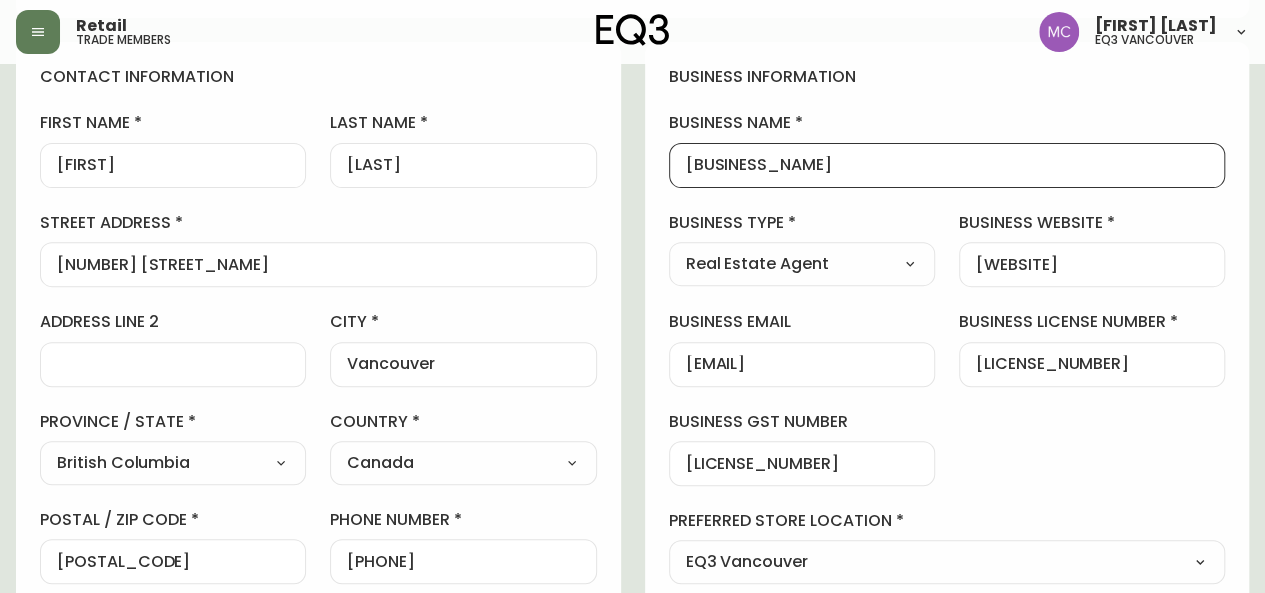 click on "[BUSINESS_NAME]" at bounding box center [947, 165] 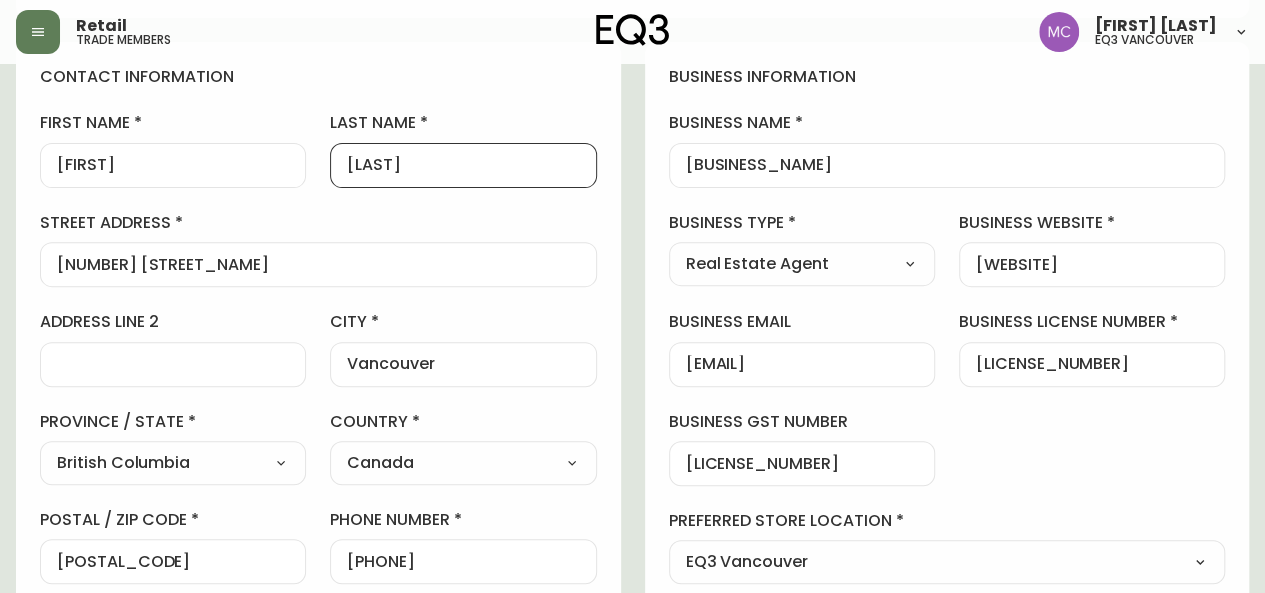 click on "[LAST]" at bounding box center [463, 165] 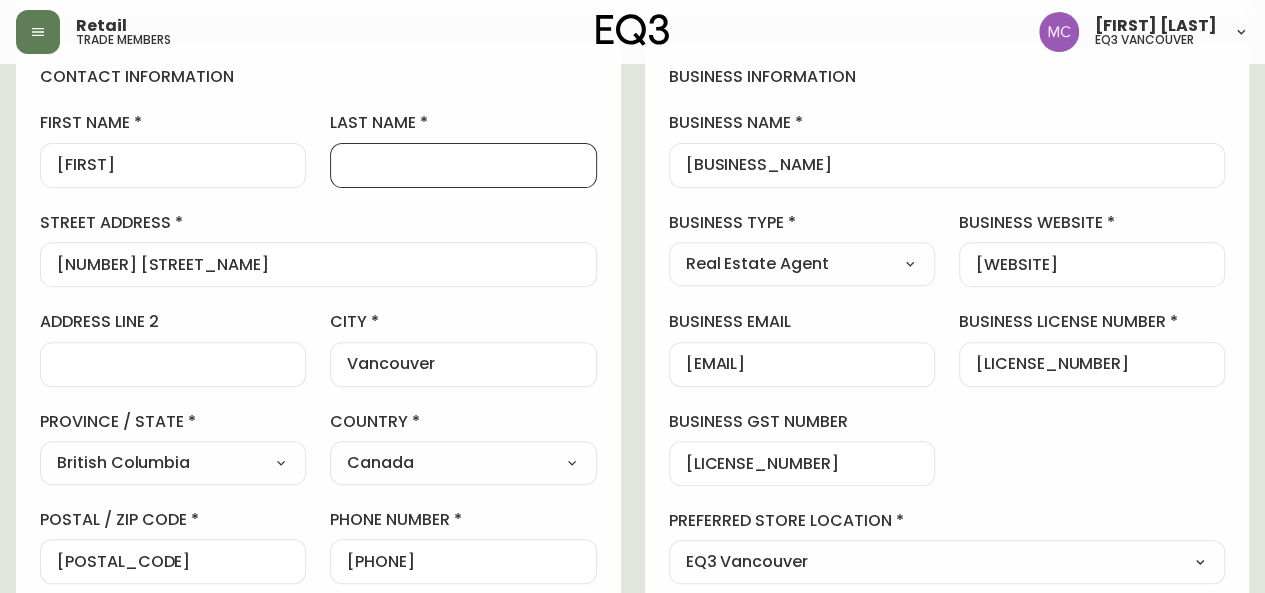 type 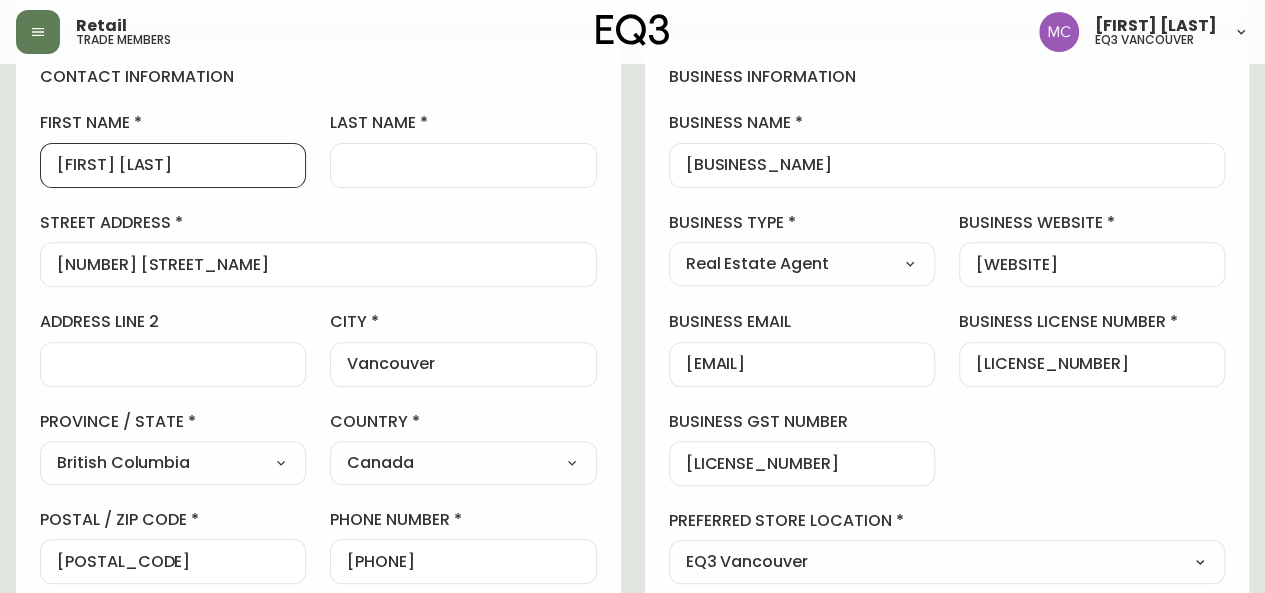 type on "[FIRST] [LAST]" 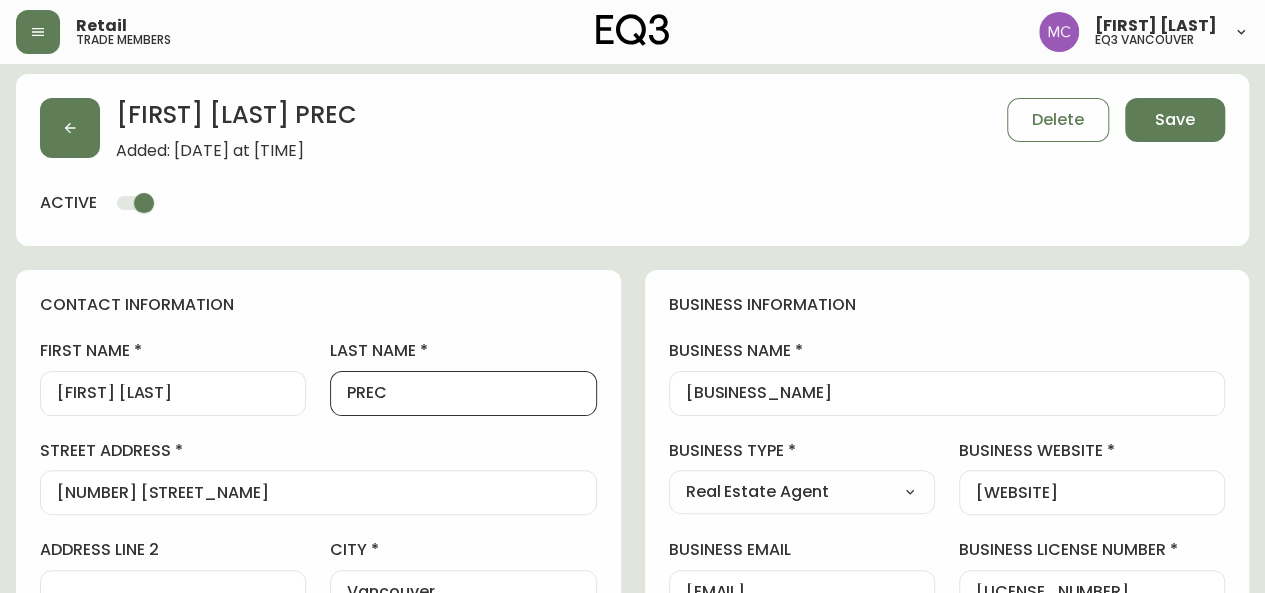 scroll, scrollTop: 0, scrollLeft: 0, axis: both 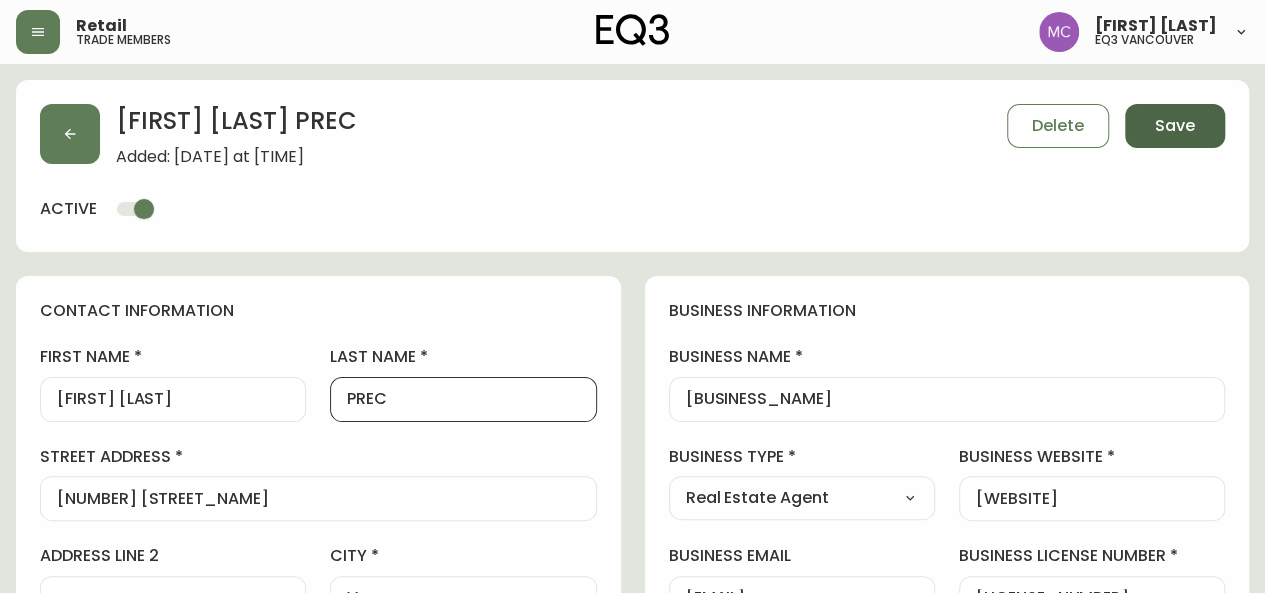 type on "PREC" 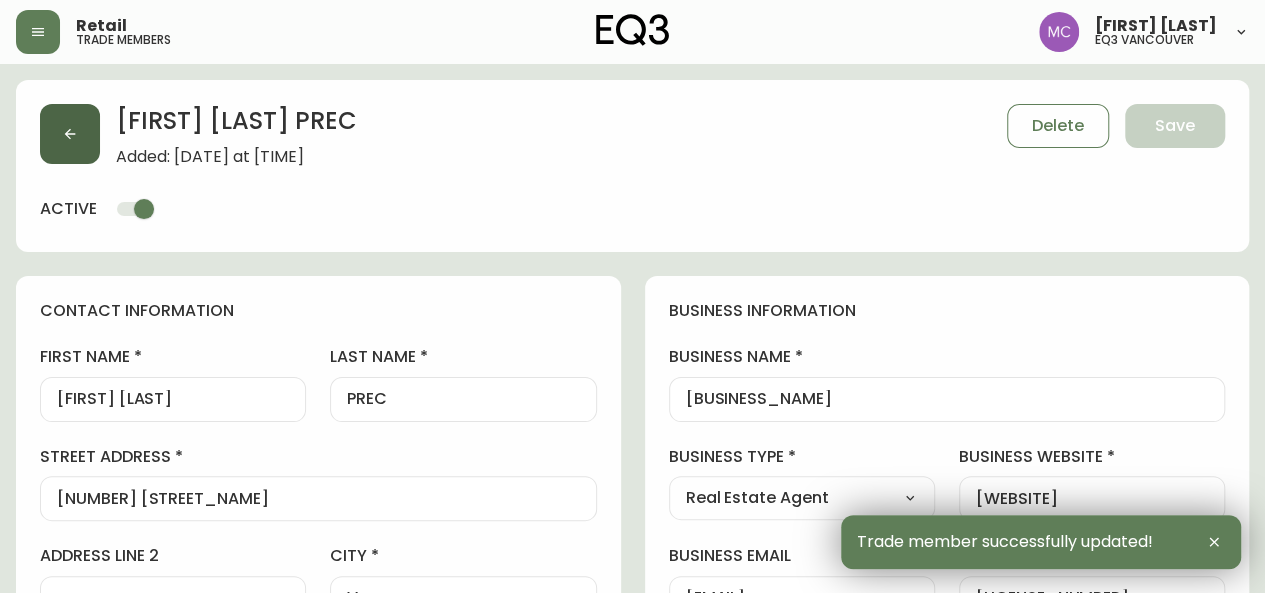 click at bounding box center [70, 134] 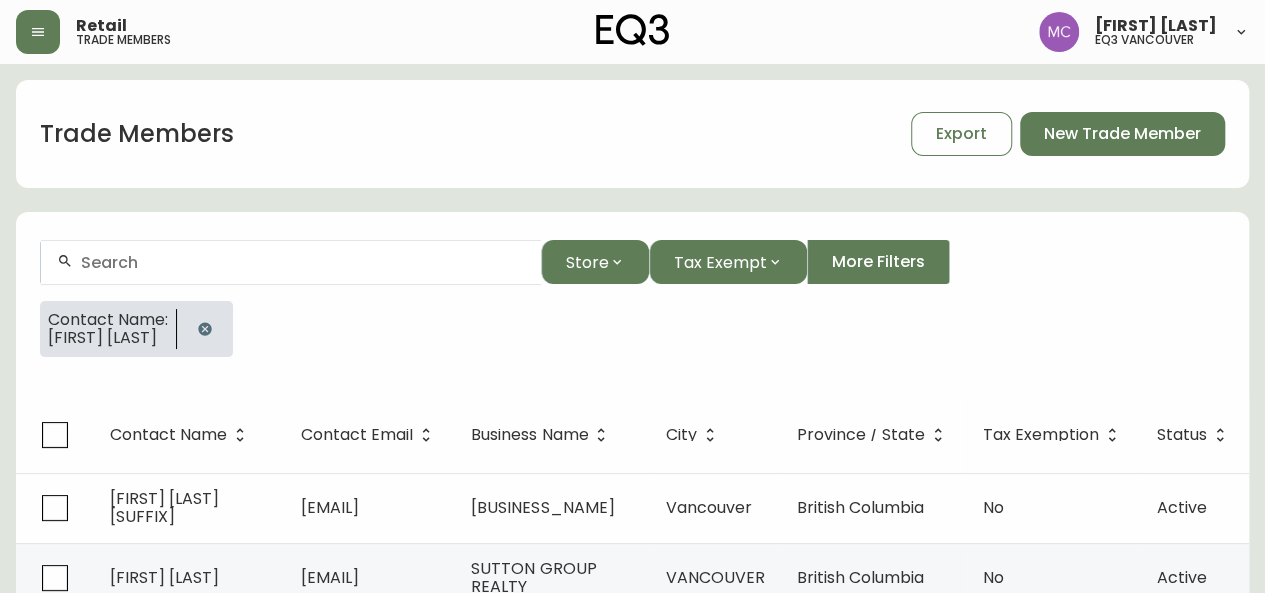 scroll, scrollTop: 78, scrollLeft: 0, axis: vertical 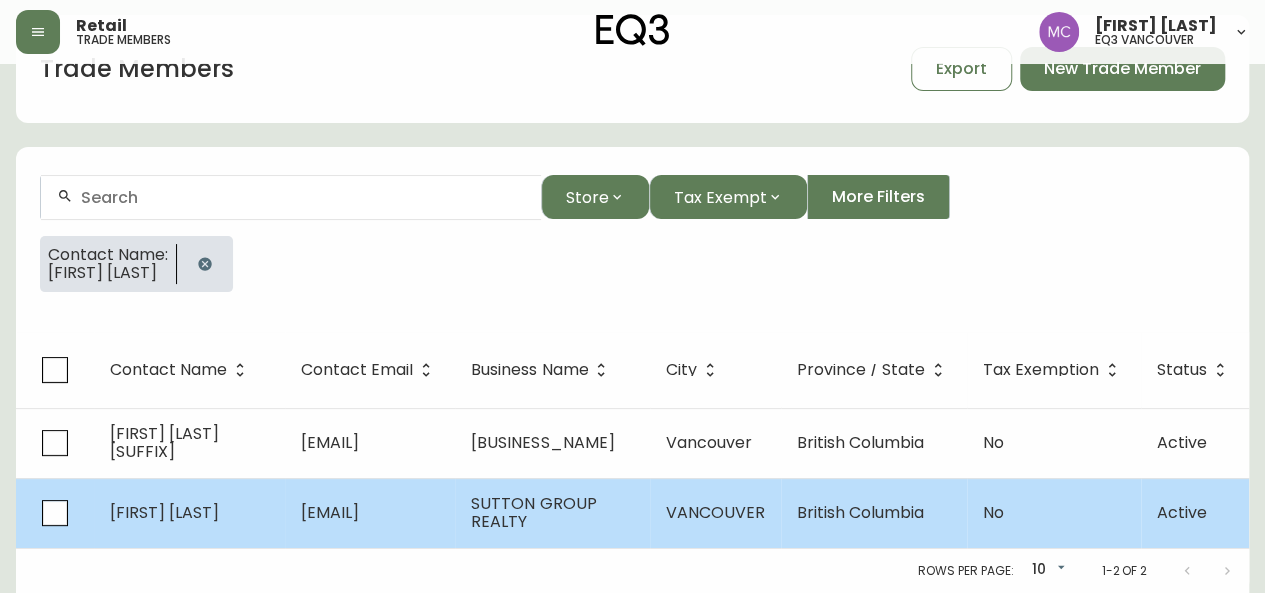 click on "[FIRST] [LAST]" at bounding box center (164, 512) 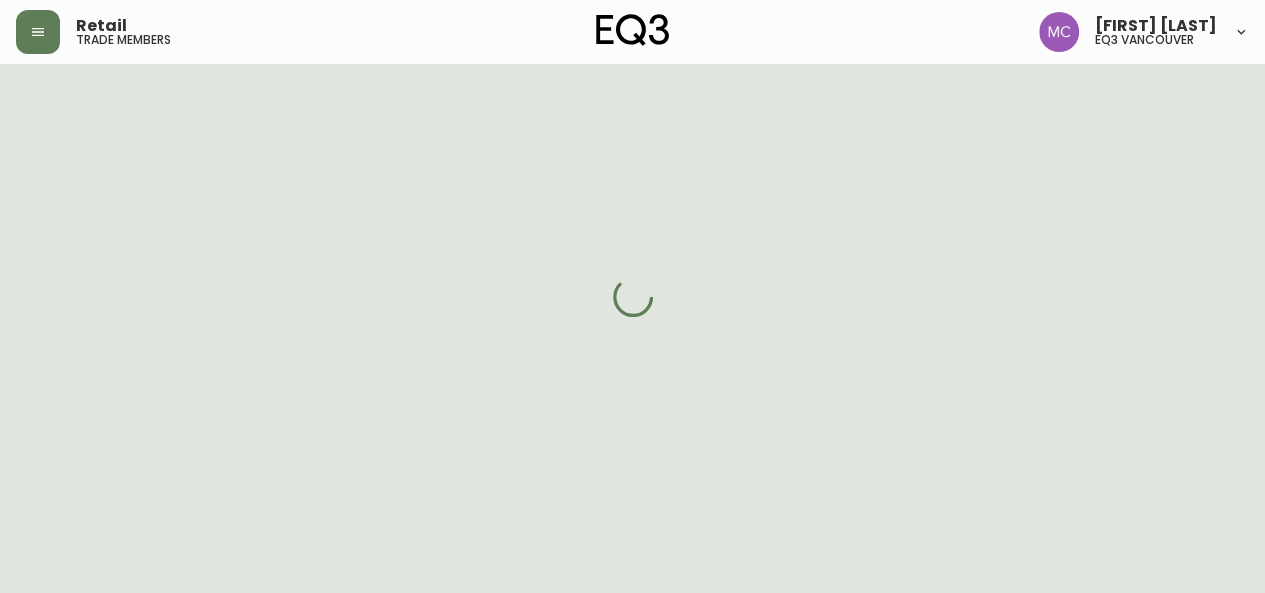 select on "BC" 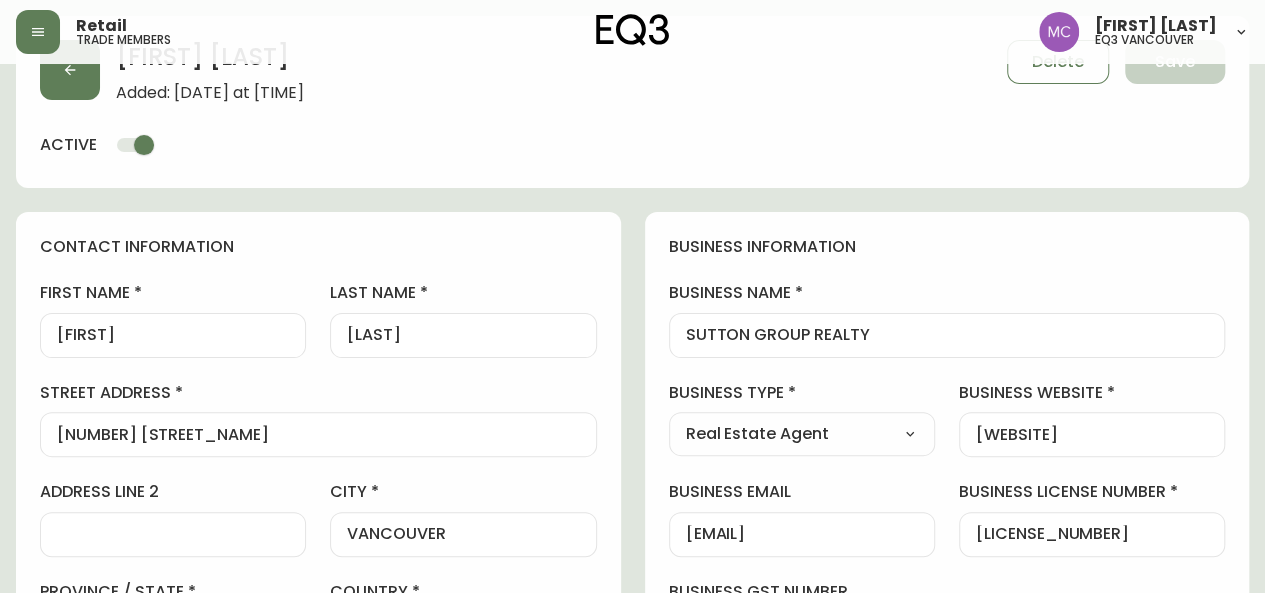 type on "EQ3 Vancouver" 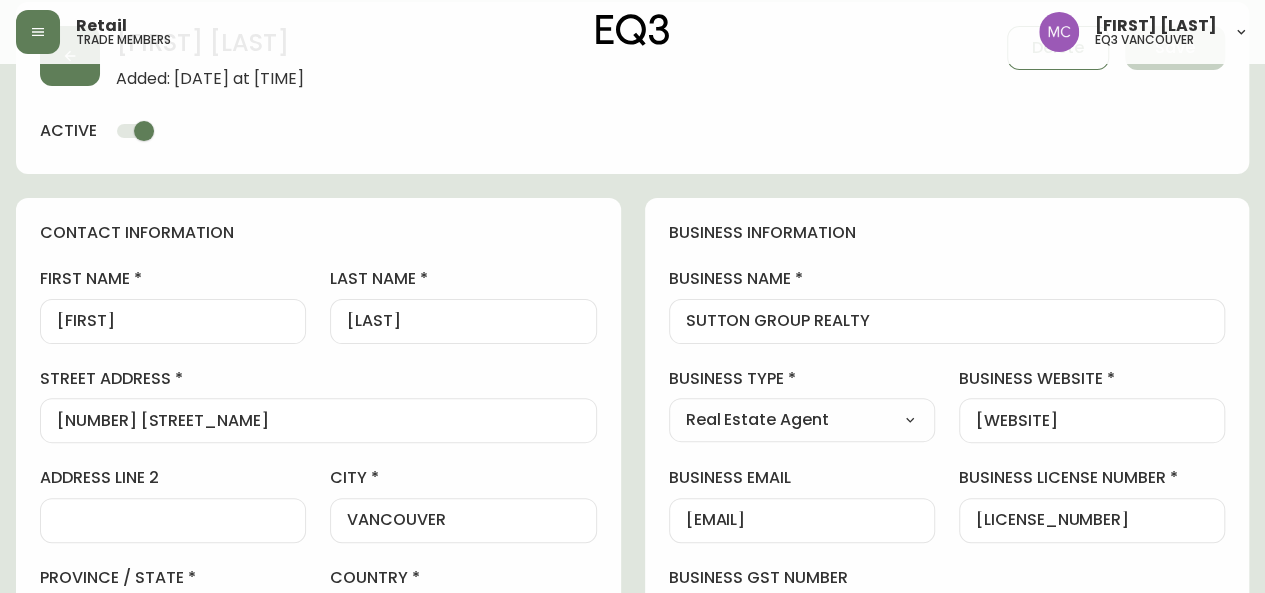 select on "[LICENSE_NUMBER]" 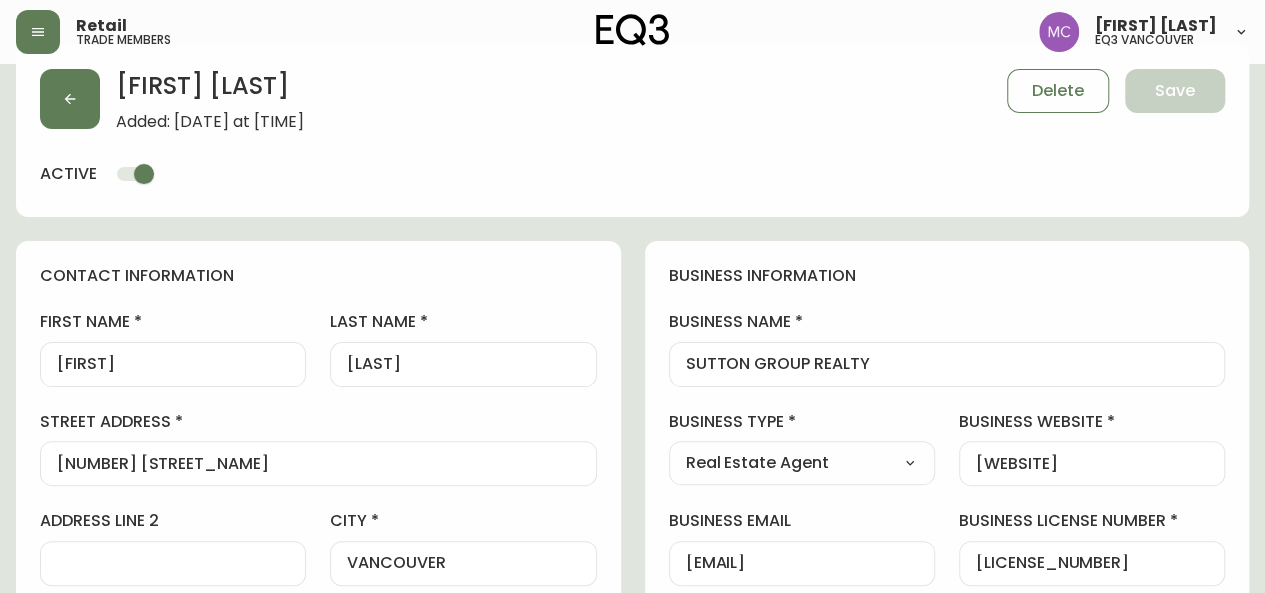 scroll, scrollTop: 0, scrollLeft: 0, axis: both 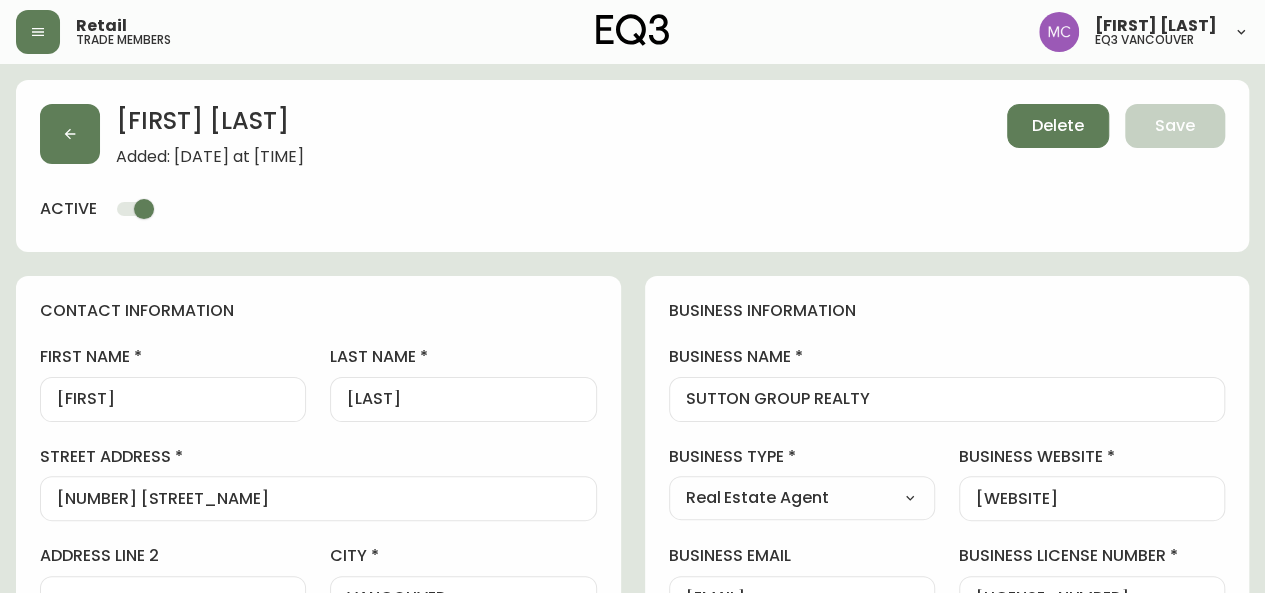 click on "Delete" at bounding box center (1058, 126) 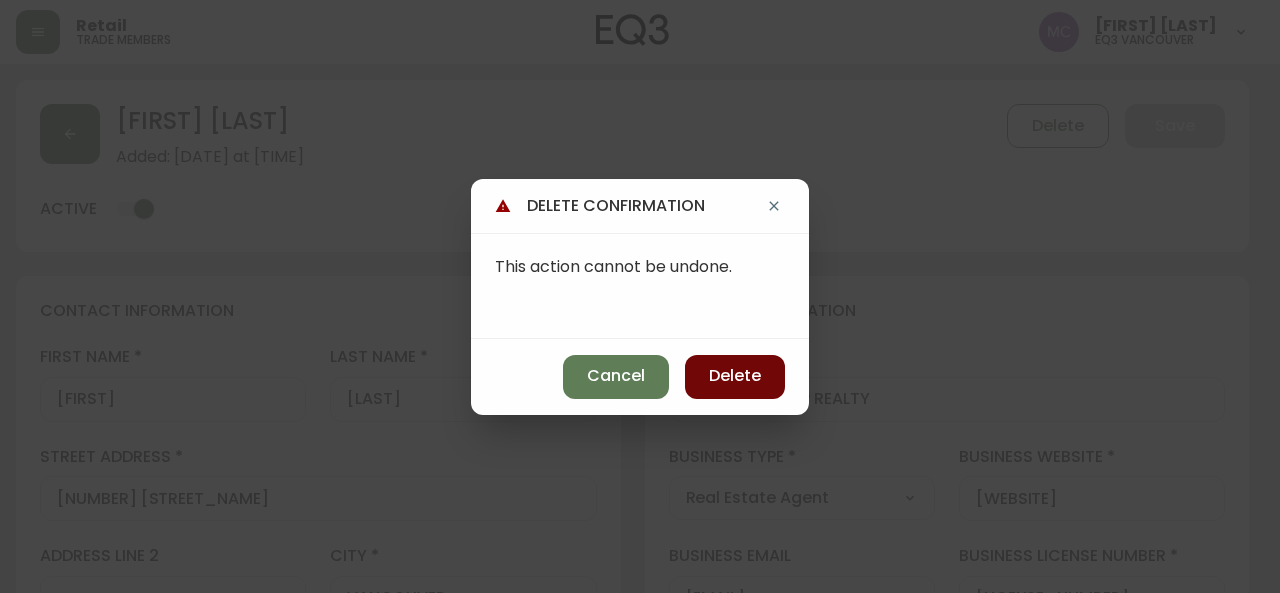 click on "Delete" at bounding box center [735, 376] 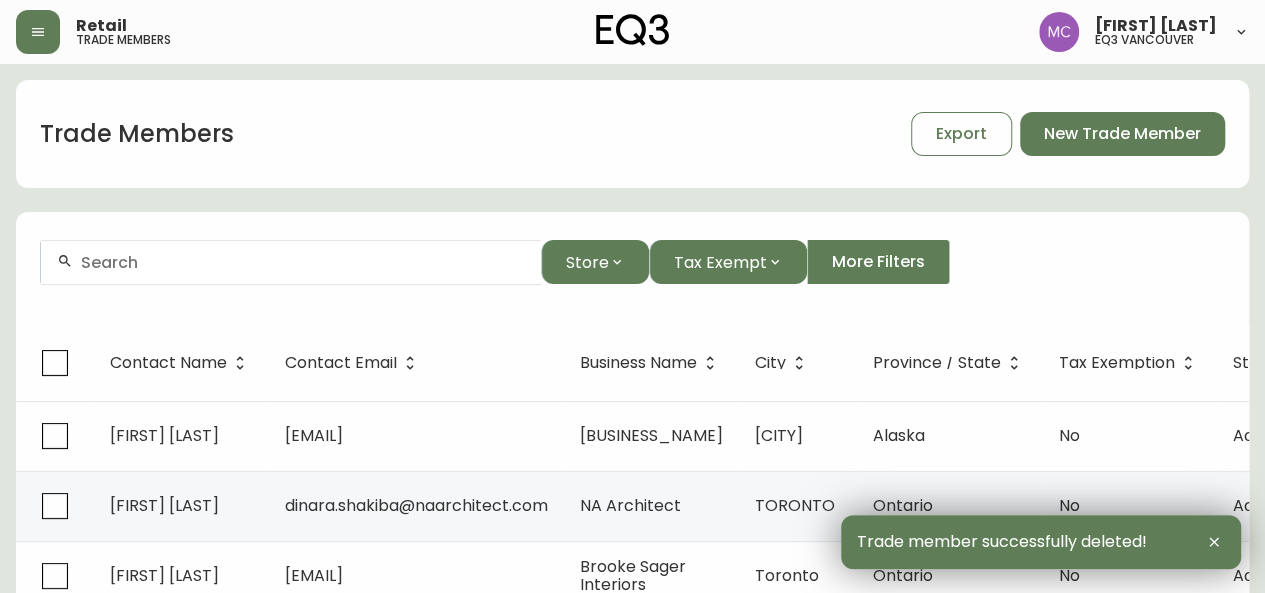 click at bounding box center (303, 262) 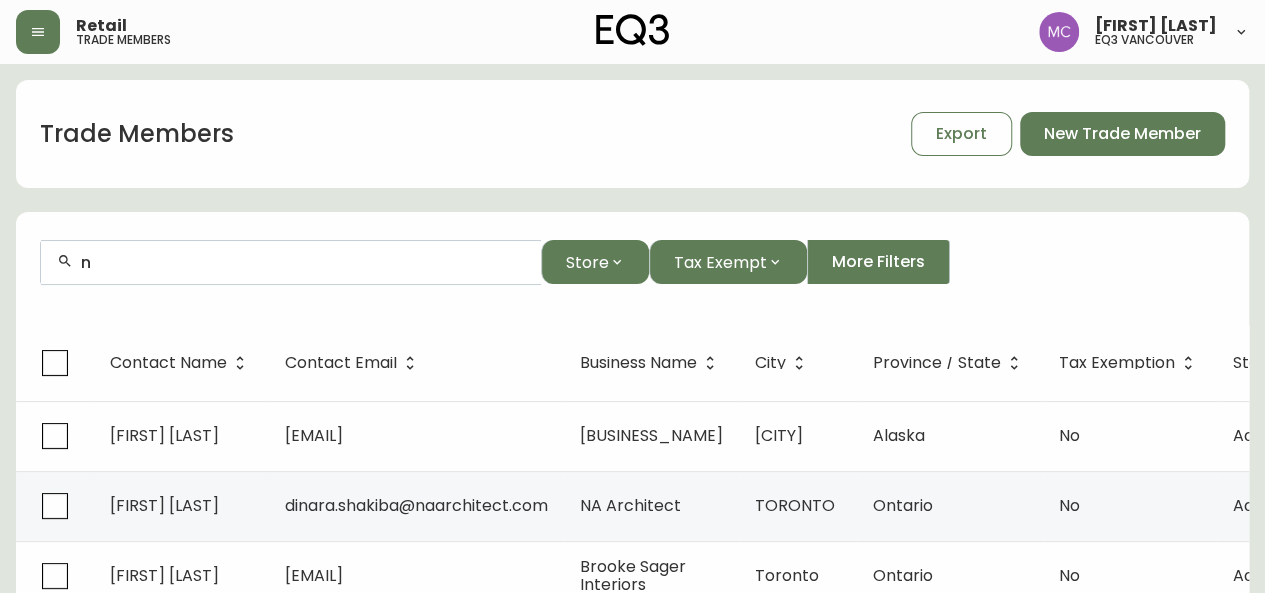 click on "n" at bounding box center [303, 262] 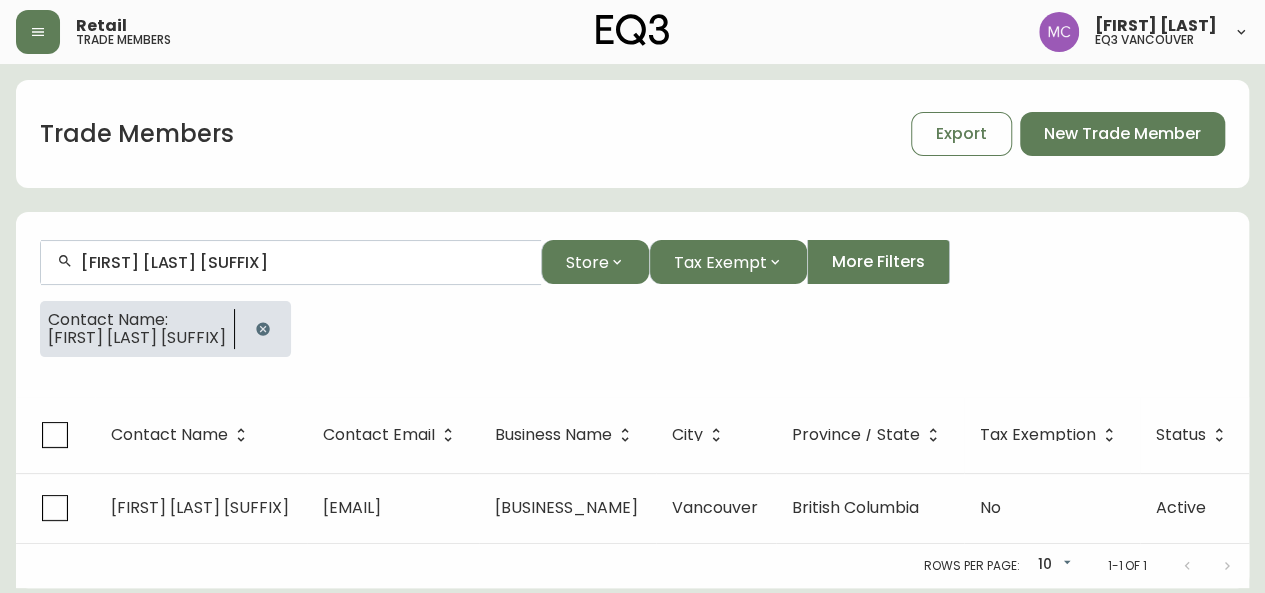 type on "[FIRST] [LAST] [SUFFIX]" 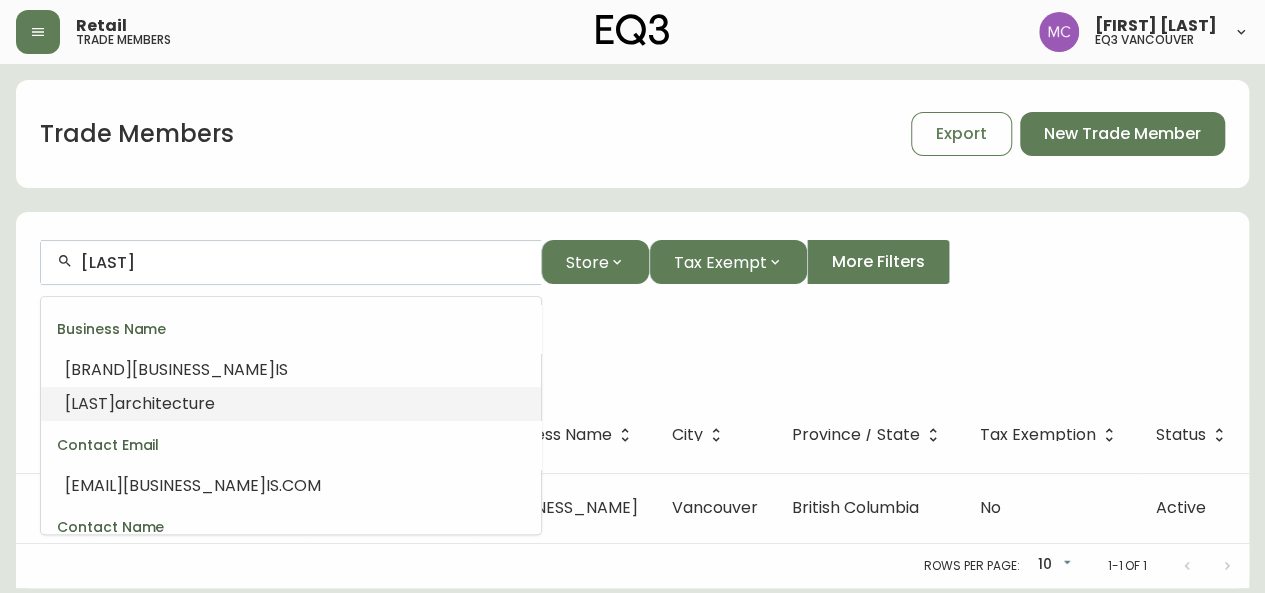 click on "architecture" at bounding box center (165, 403) 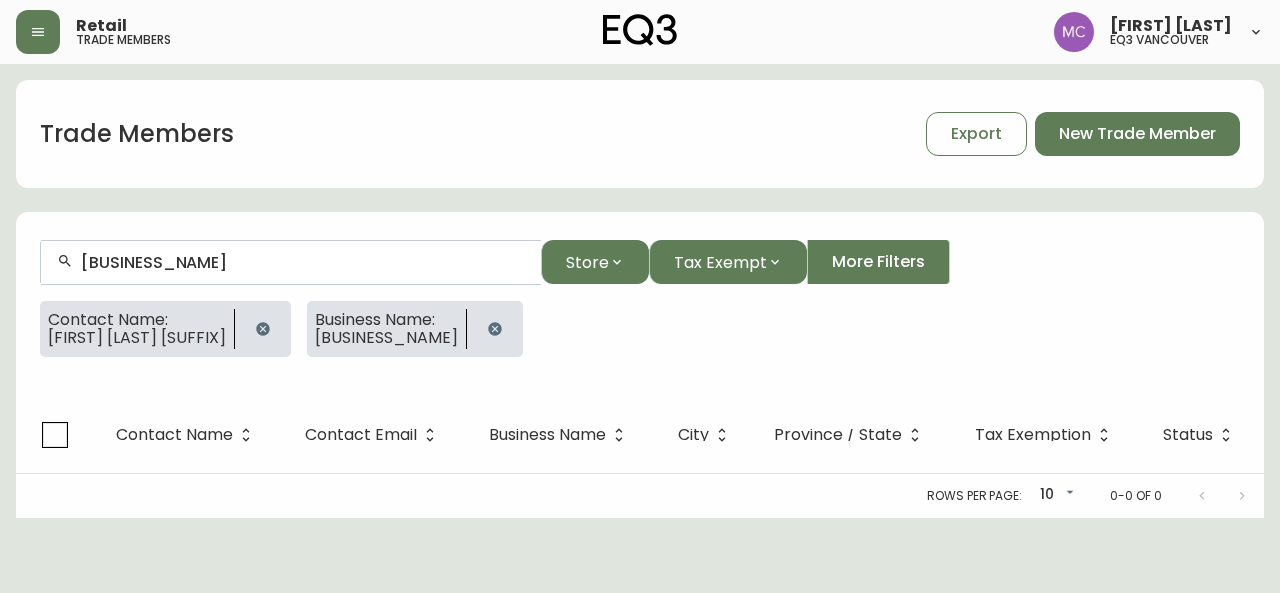 click 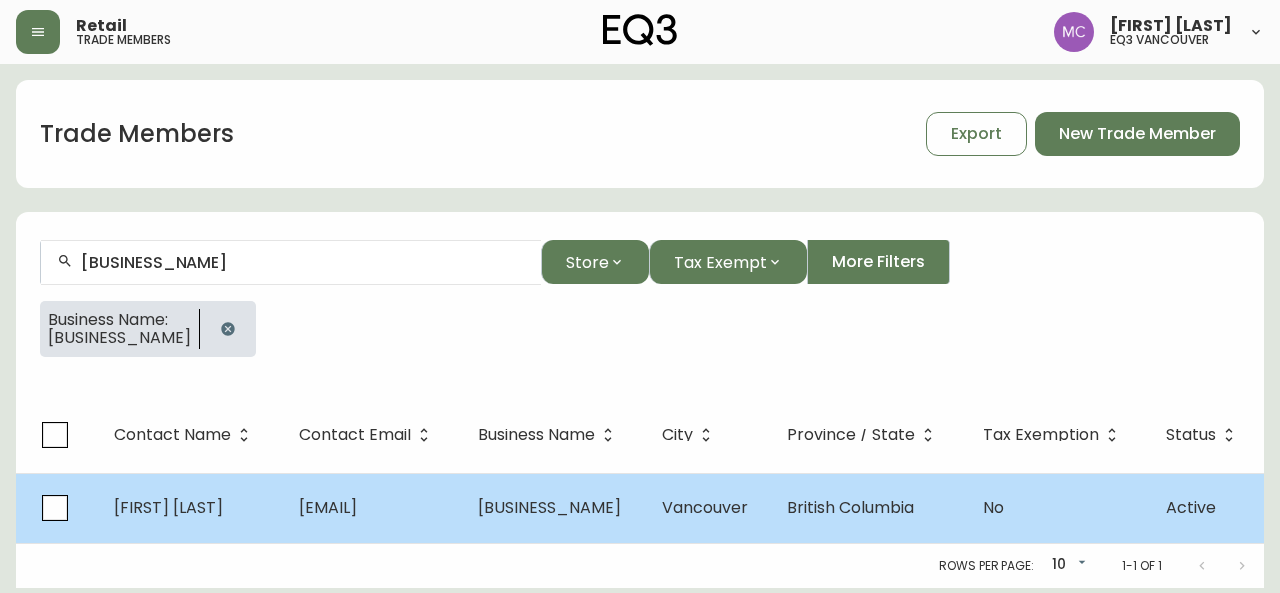 click on "[FIRST] [LAST]" at bounding box center (190, 508) 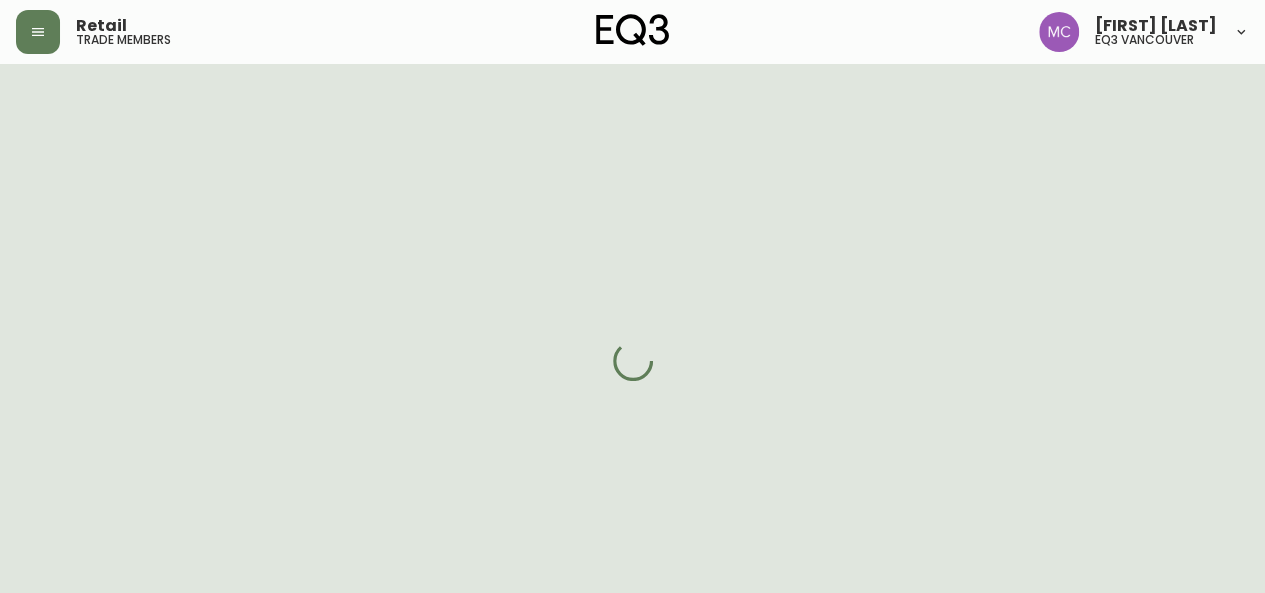select on "BC" 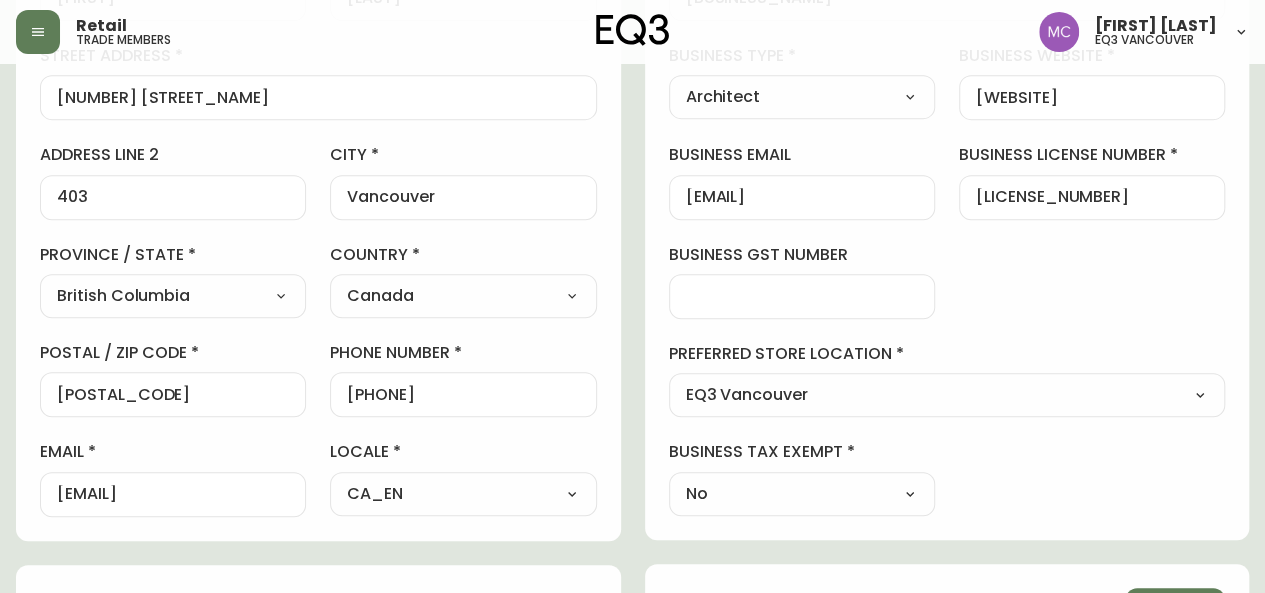scroll, scrollTop: 403, scrollLeft: 0, axis: vertical 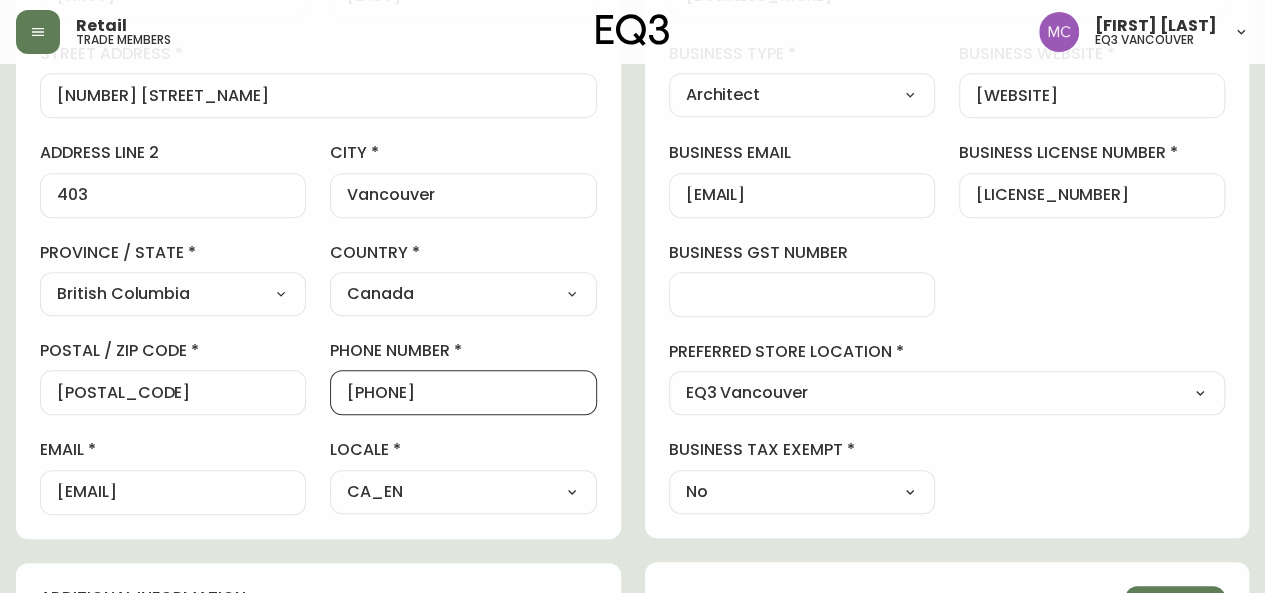 drag, startPoint x: 478, startPoint y: 395, endPoint x: 345, endPoint y: 389, distance: 133.13527 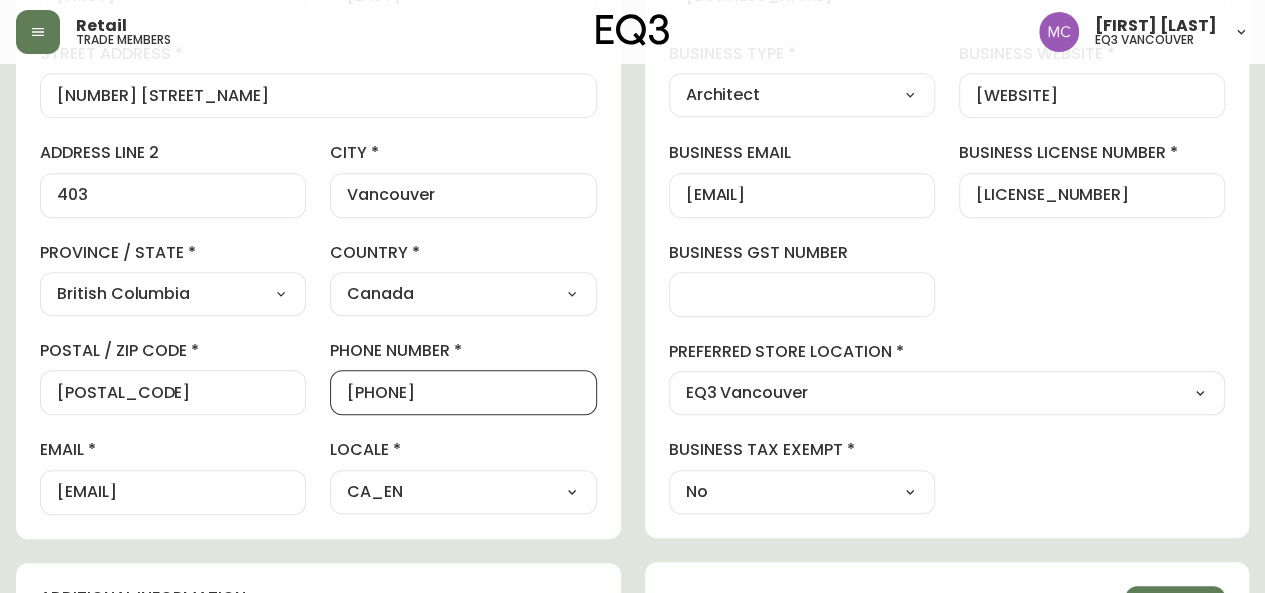 click on "[PHONE]" at bounding box center [463, 392] 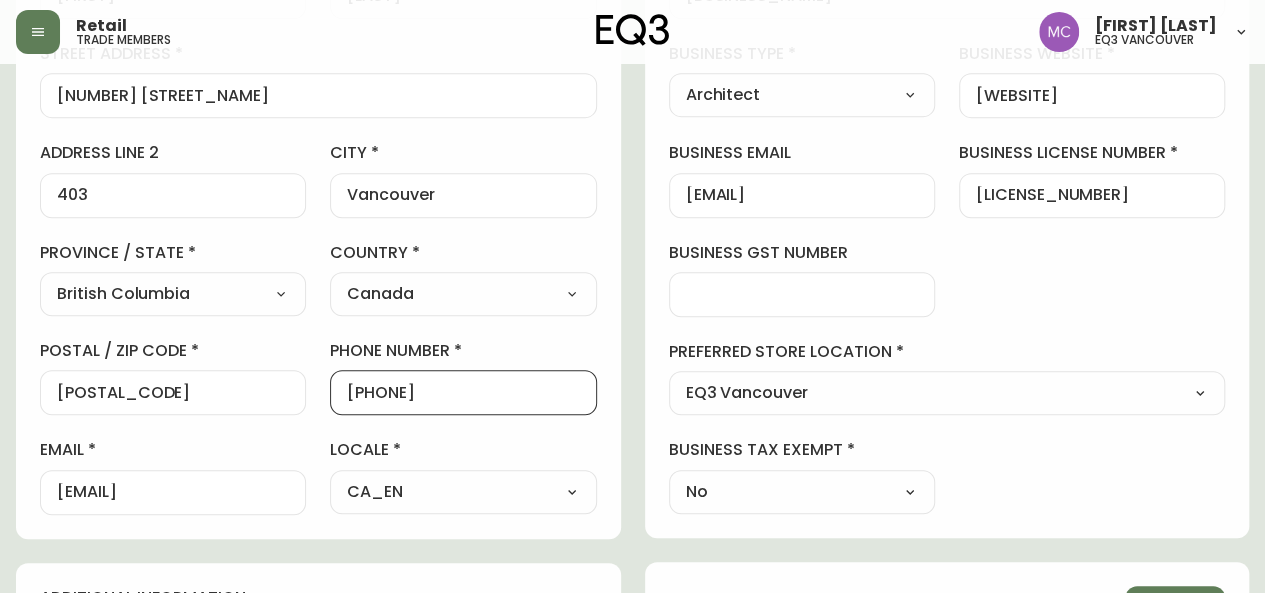 drag, startPoint x: 478, startPoint y: 387, endPoint x: 360, endPoint y: 387, distance: 118 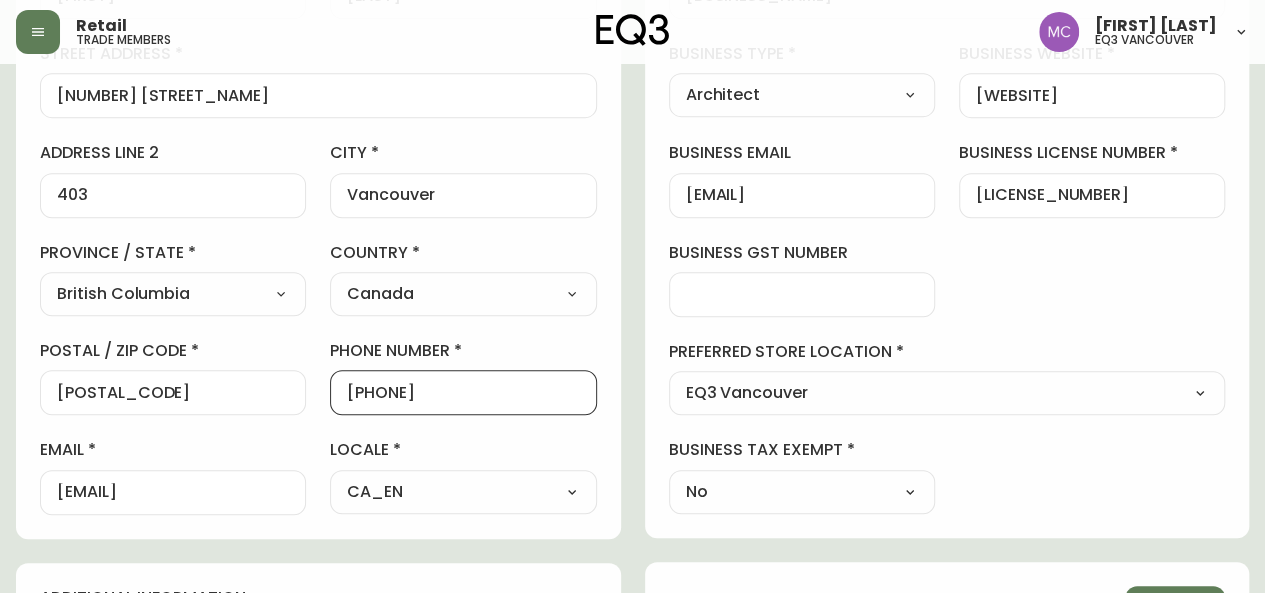 click on "[PHONE]" at bounding box center [463, 392] 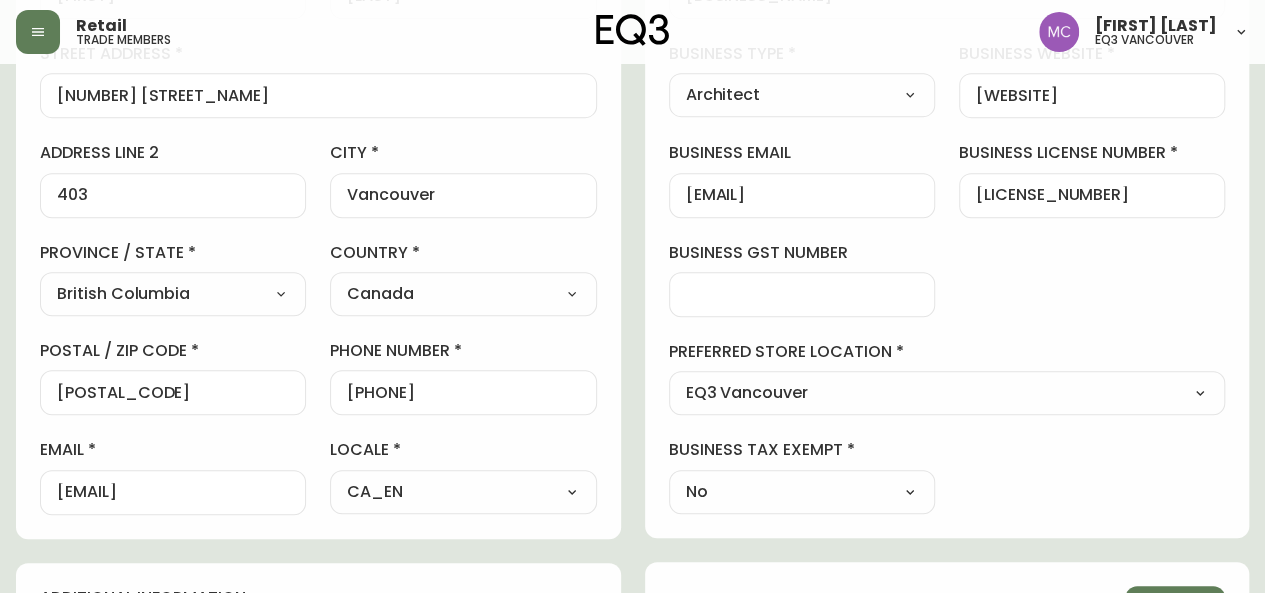 click on "contact information first name [FIRST] last name [LAST] street address [STREET_ADDRESS] address line 2 [ADDRESS_LINE_2] city [CITY] province / state [PROVINCE] Select Alberta British Columbia Manitoba New Brunswick Newfoundland and Labrador Nova Scotia Nunavut Northwest Territories Ontario Prince Edward Island Quebec Saskatchewan Yukon country Canada Select Canada United States postal / zip code [POSTAL_CODE] phone number [PHONE] email [EMAIL] locale [LOCALE] Select [LOCALE] [LOCALE] [LOCALE]" at bounding box center (318, 206) 